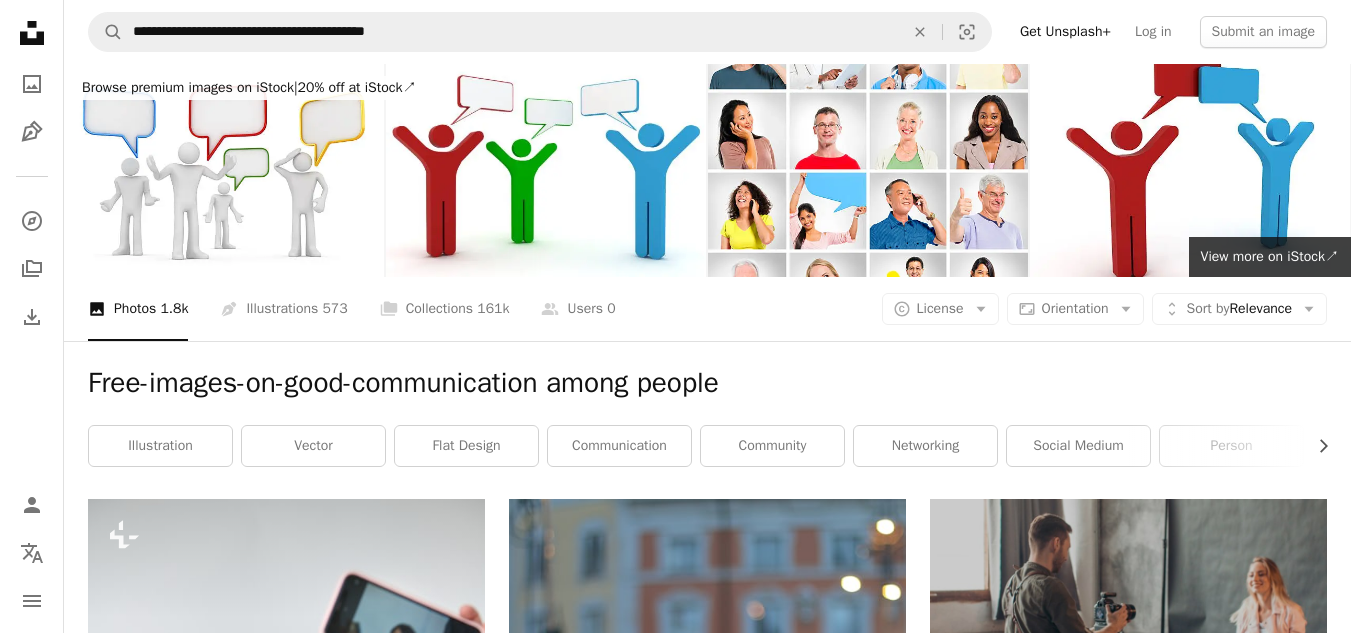 scroll, scrollTop: 8425, scrollLeft: 0, axis: vertical 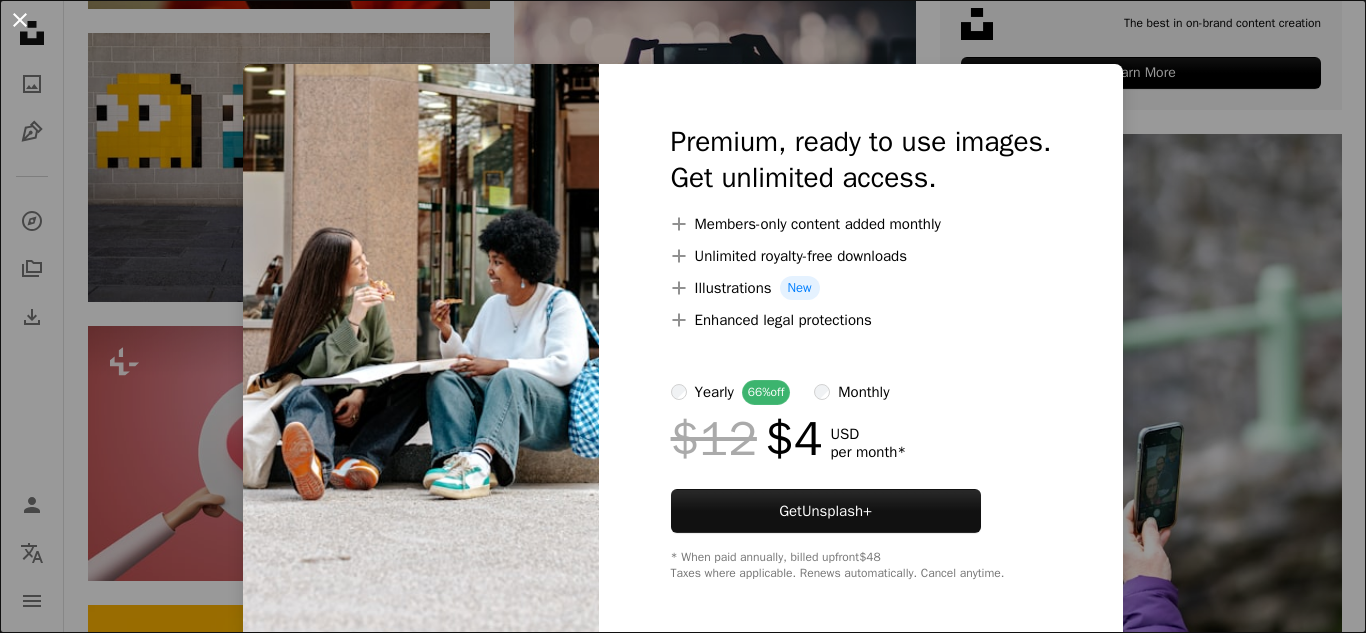 click on "An X shape" at bounding box center (20, 20) 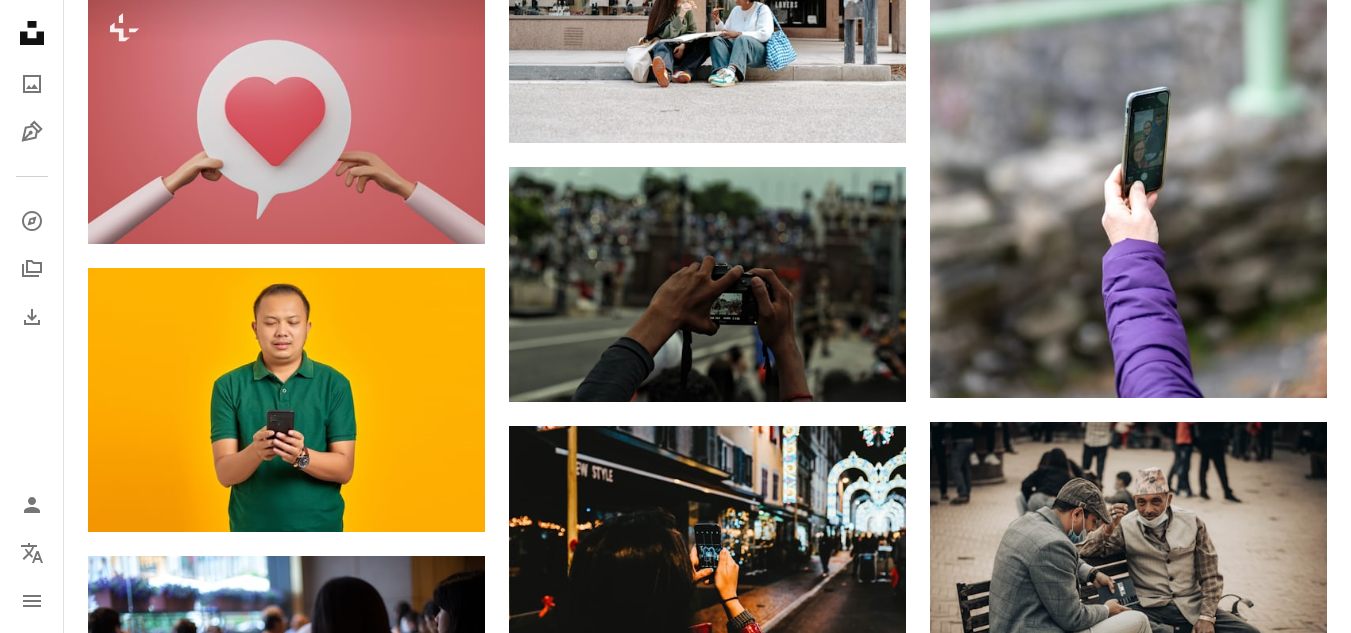 scroll, scrollTop: 8705, scrollLeft: 0, axis: vertical 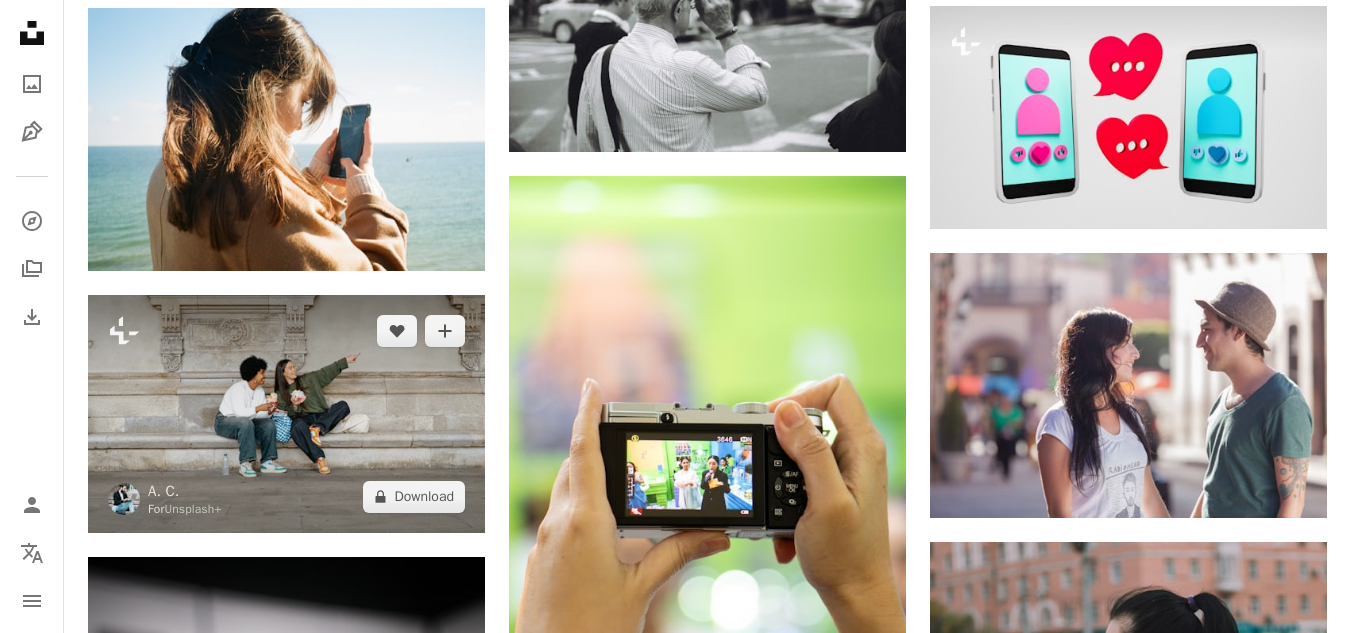 click at bounding box center [286, 414] 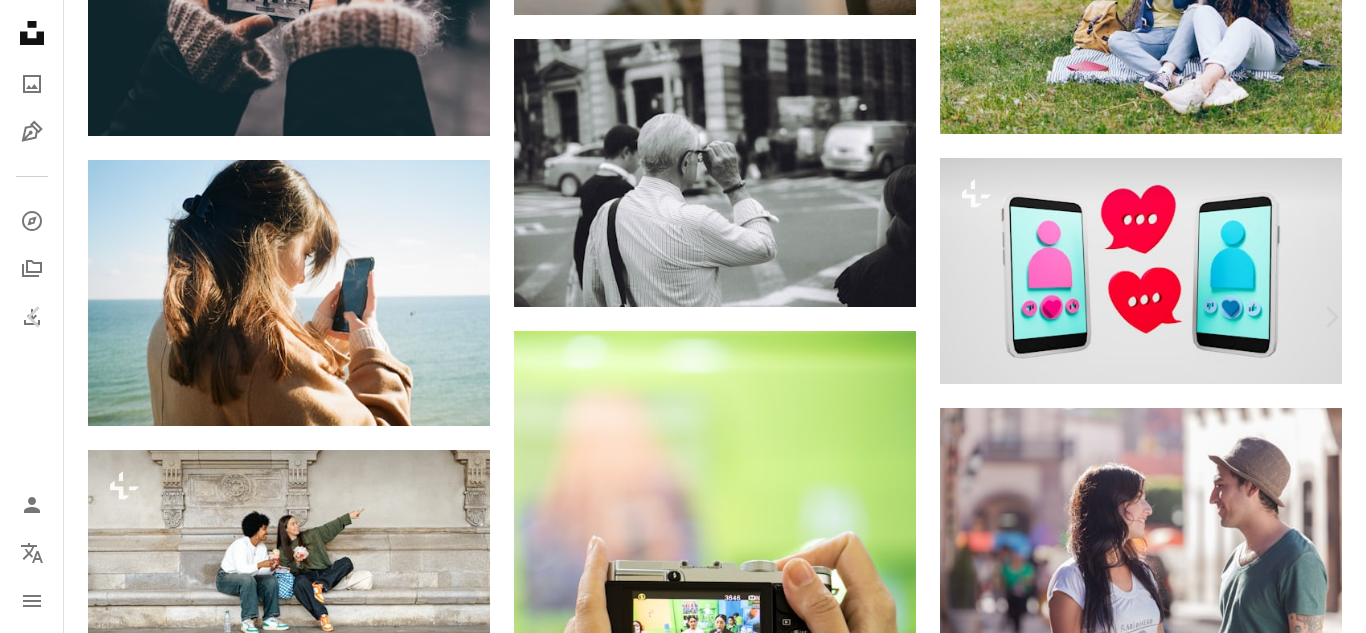 click on "An X shape" at bounding box center [20, 20] 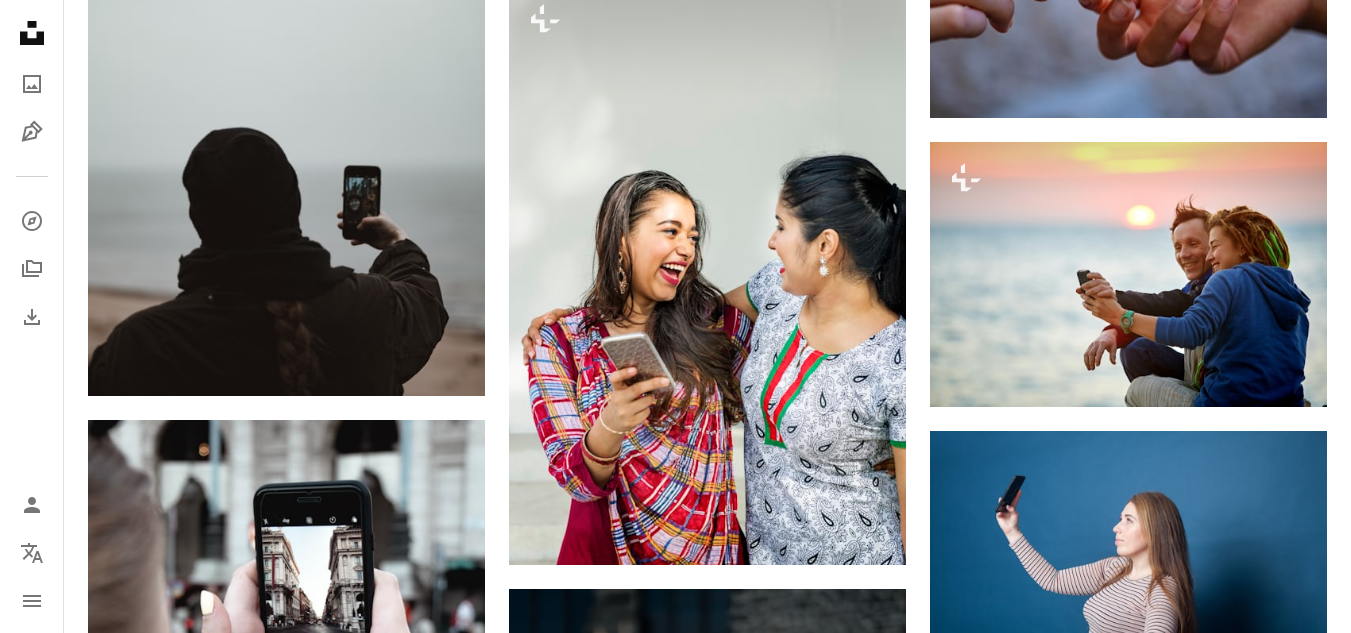 scroll, scrollTop: 21996, scrollLeft: 0, axis: vertical 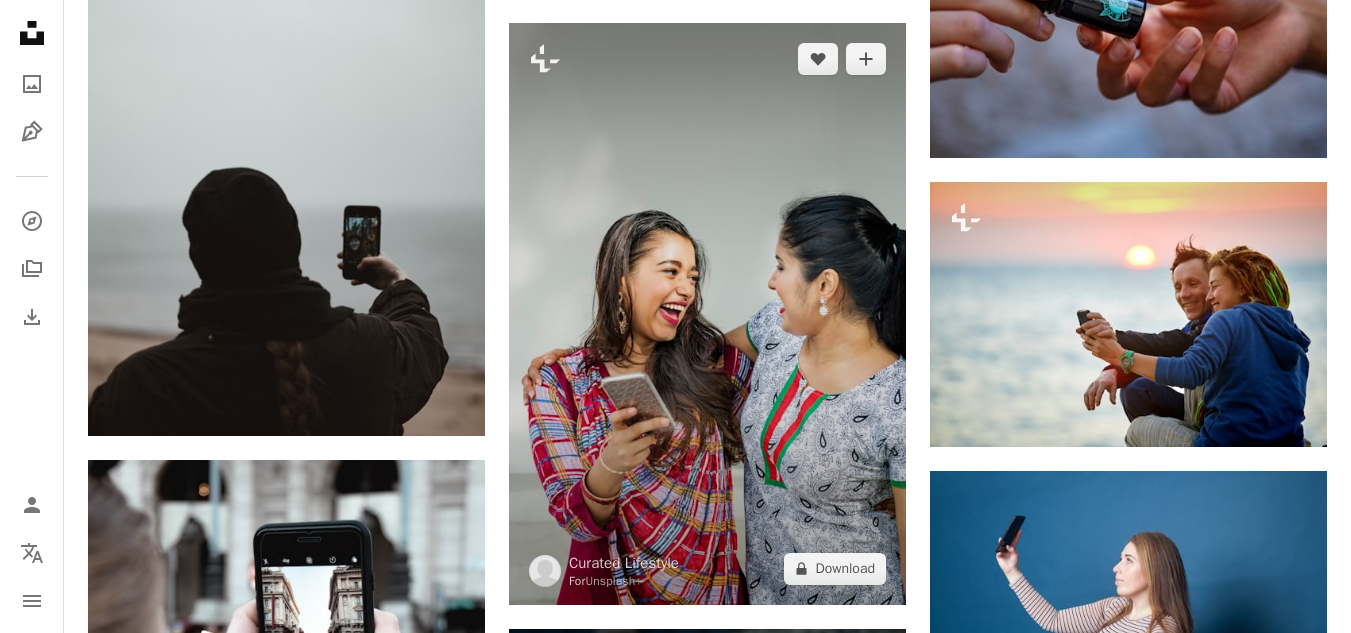 click at bounding box center (707, 314) 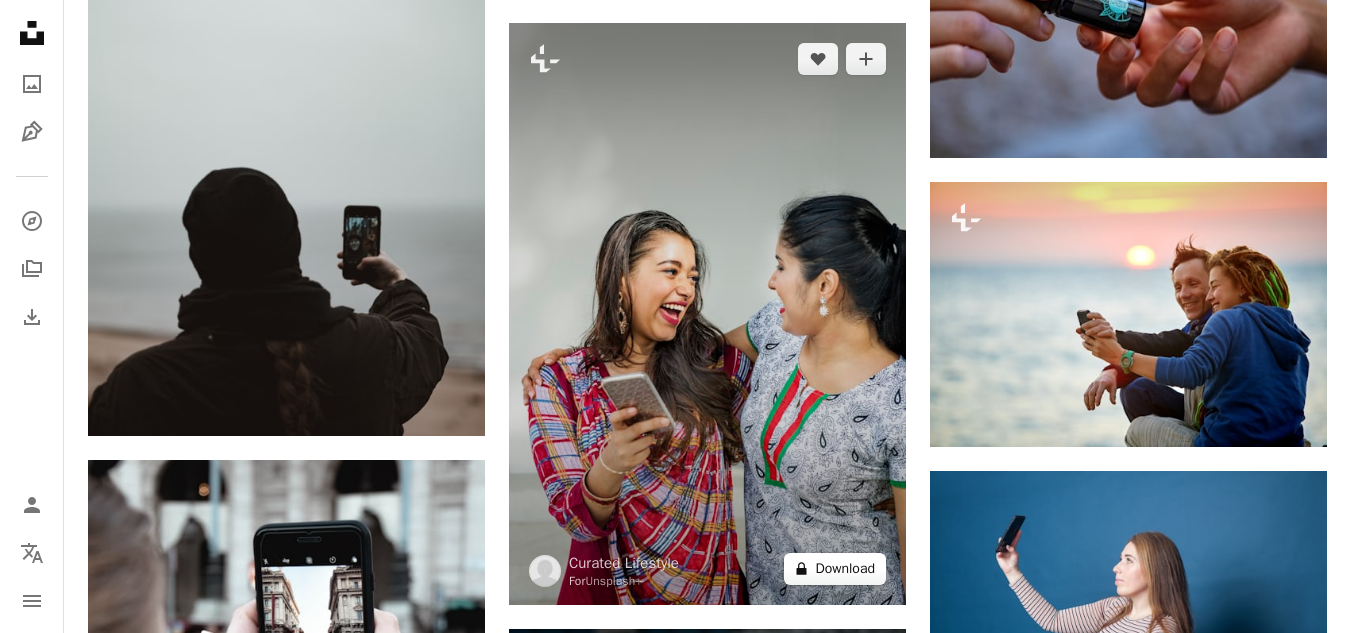 click on "A lock Download" at bounding box center (835, 569) 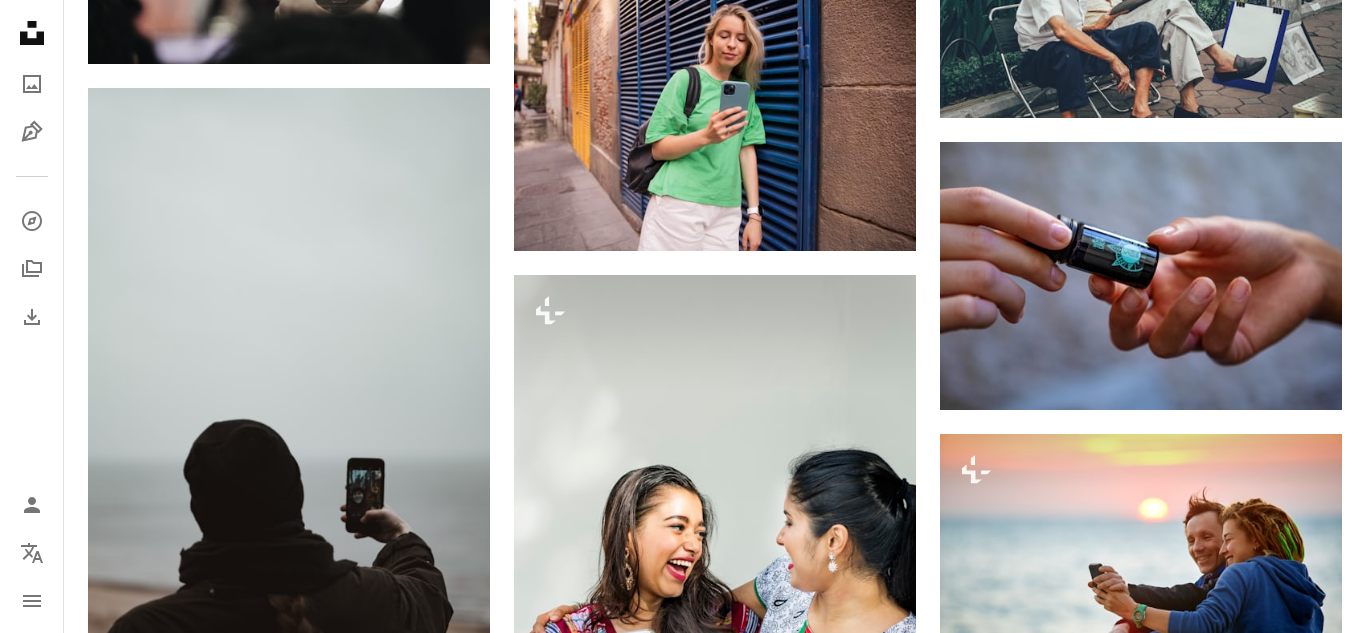 click on "An X shape" at bounding box center [20, 20] 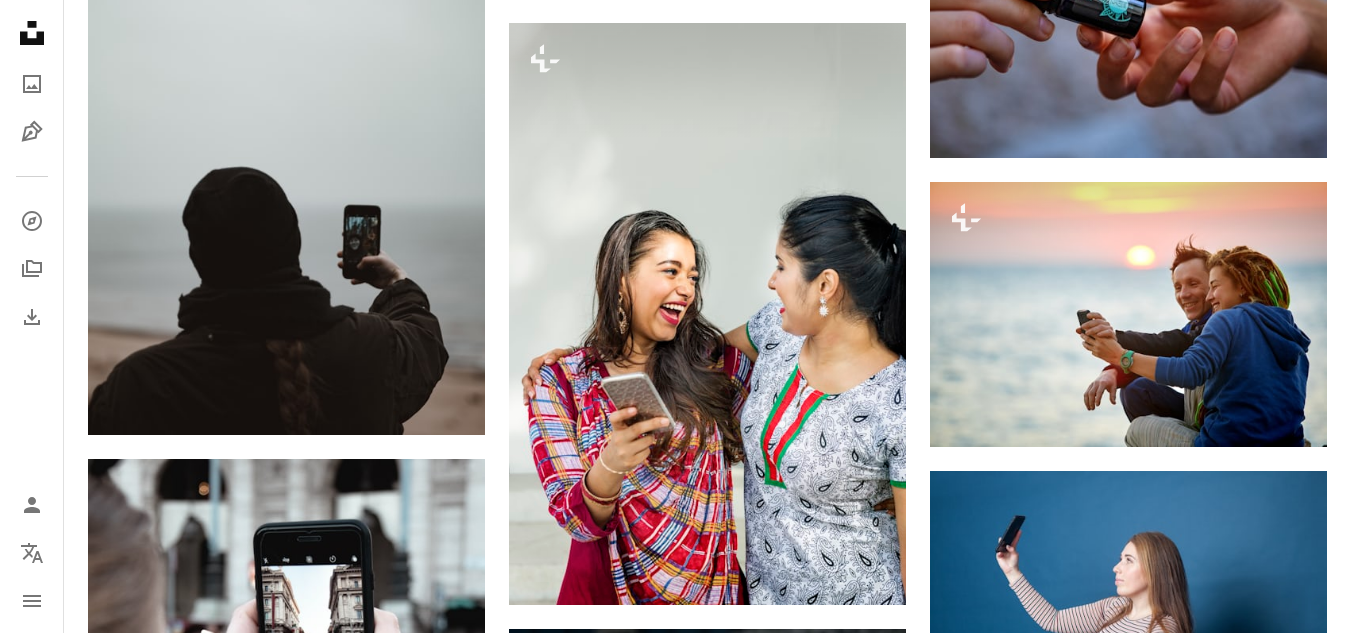 click on "Unsplash logo Unsplash Home" 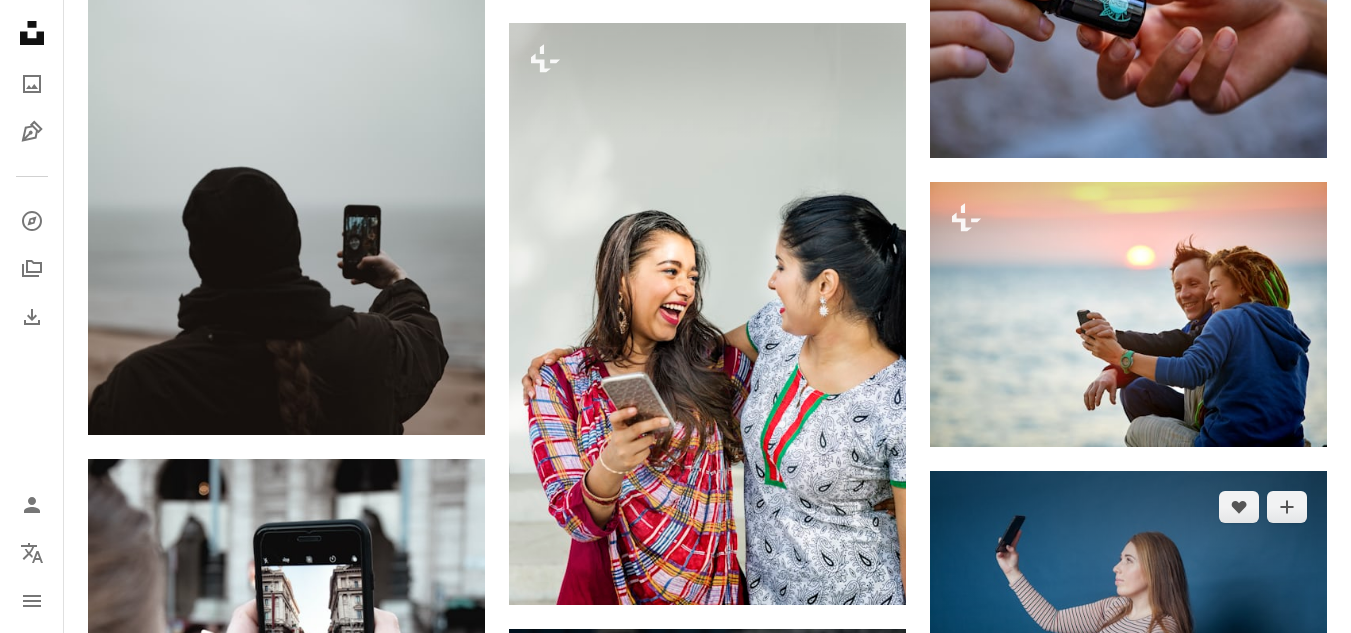 scroll, scrollTop: 0, scrollLeft: 0, axis: both 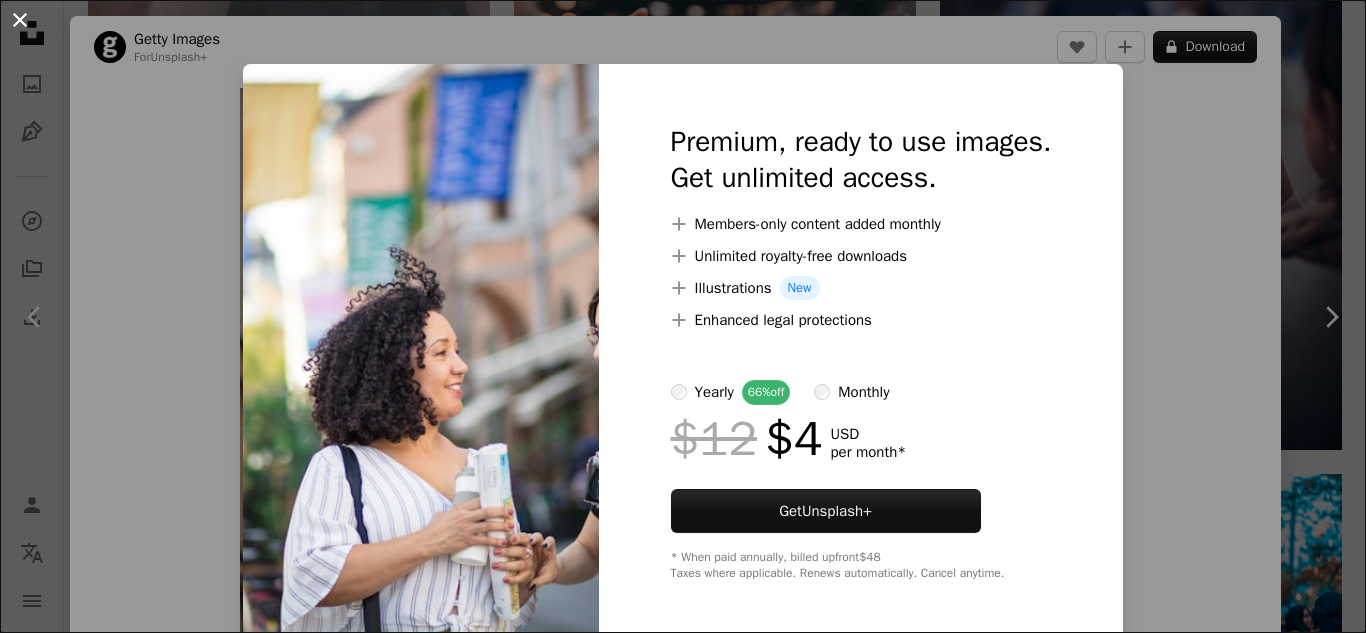 click on "An X shape" at bounding box center [20, 20] 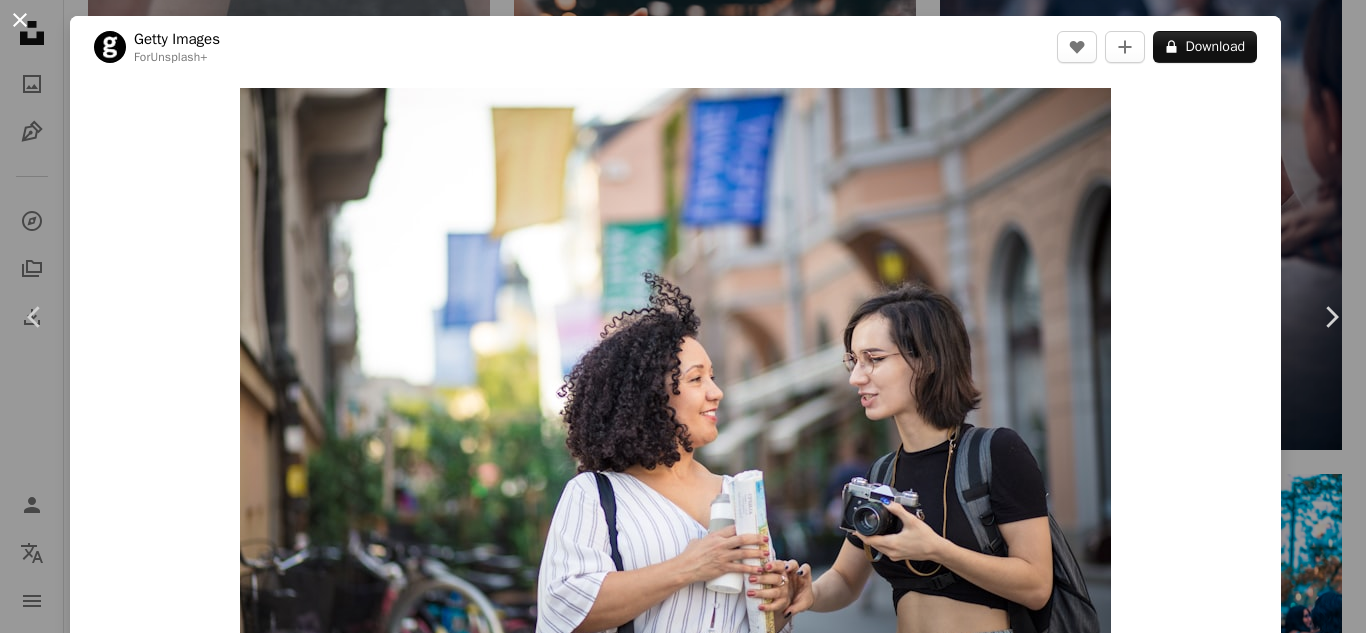 click on "An X shape" at bounding box center (20, 20) 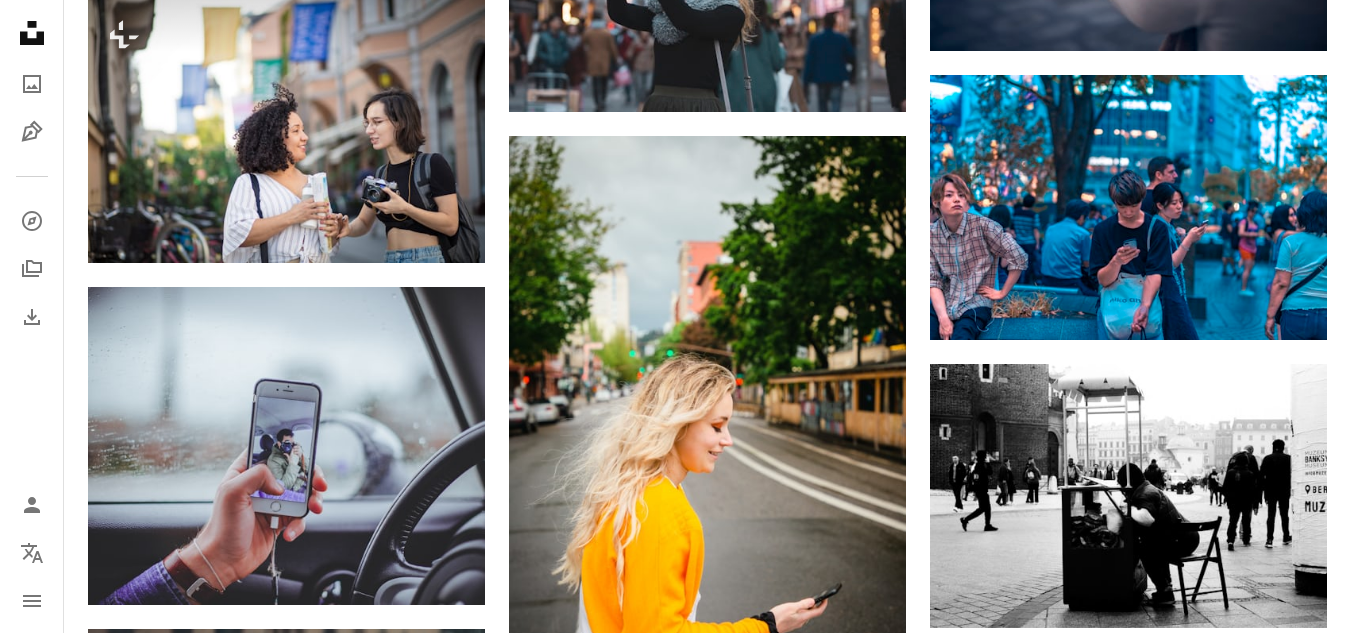 scroll, scrollTop: 13734, scrollLeft: 0, axis: vertical 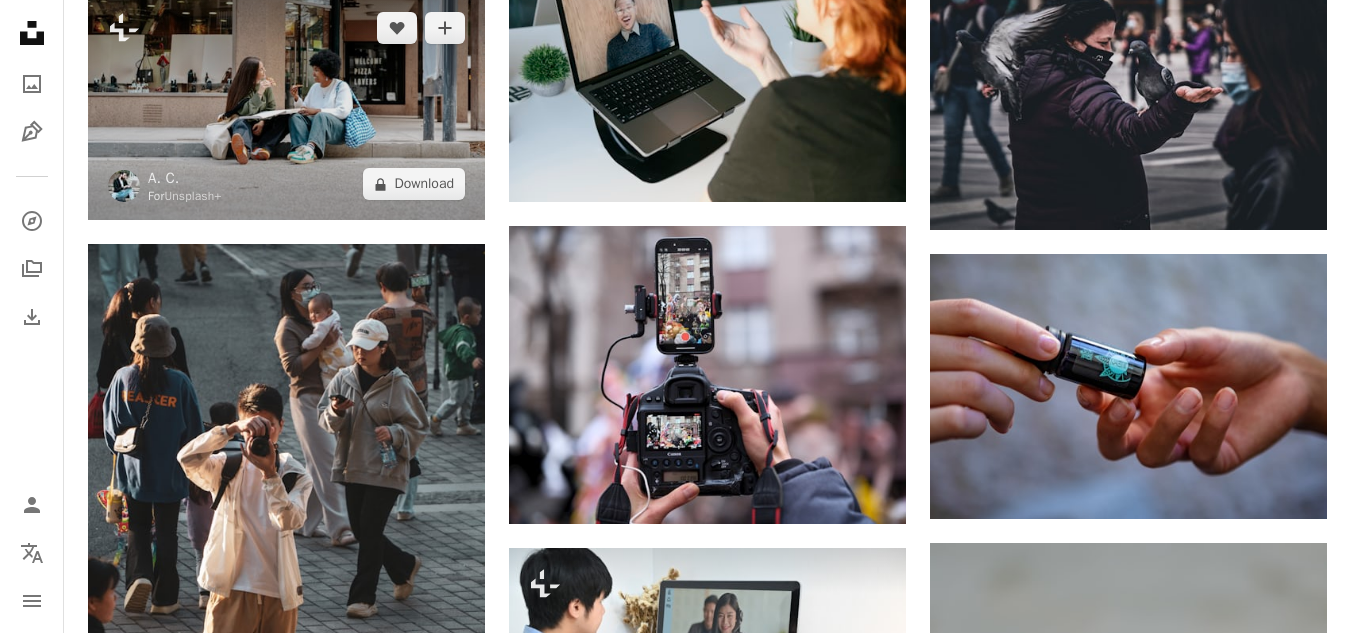 click at bounding box center (286, 106) 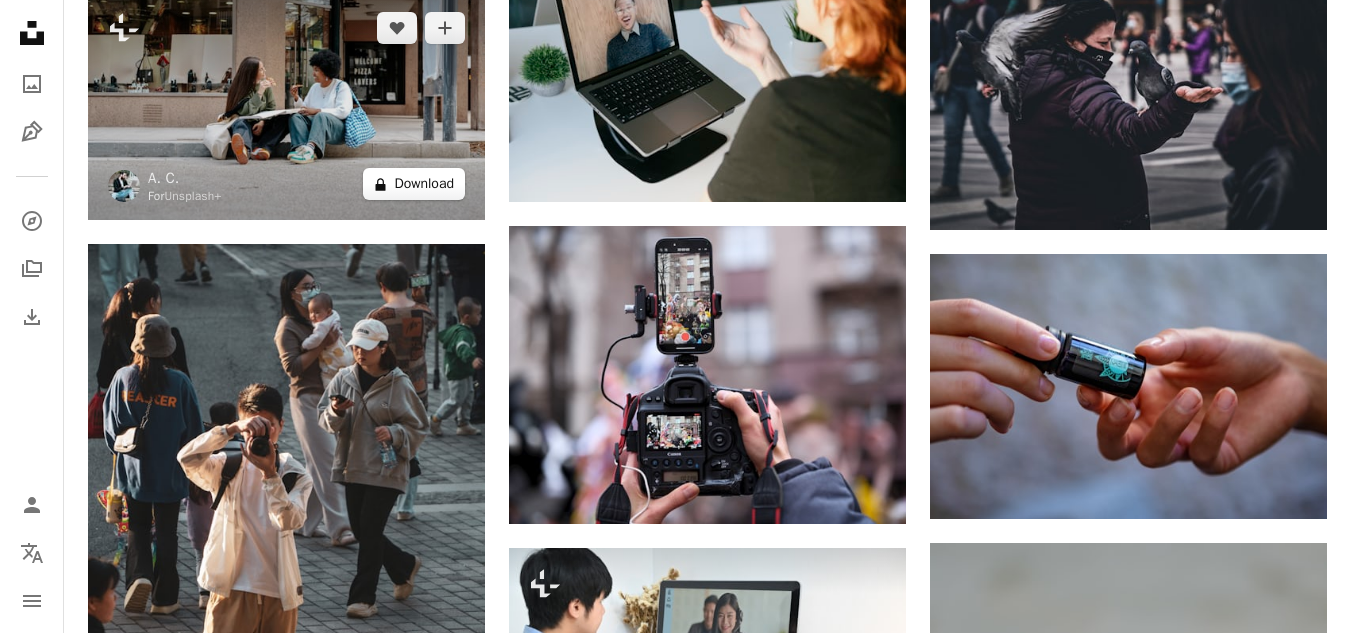 click on "A lock Download" at bounding box center [414, 184] 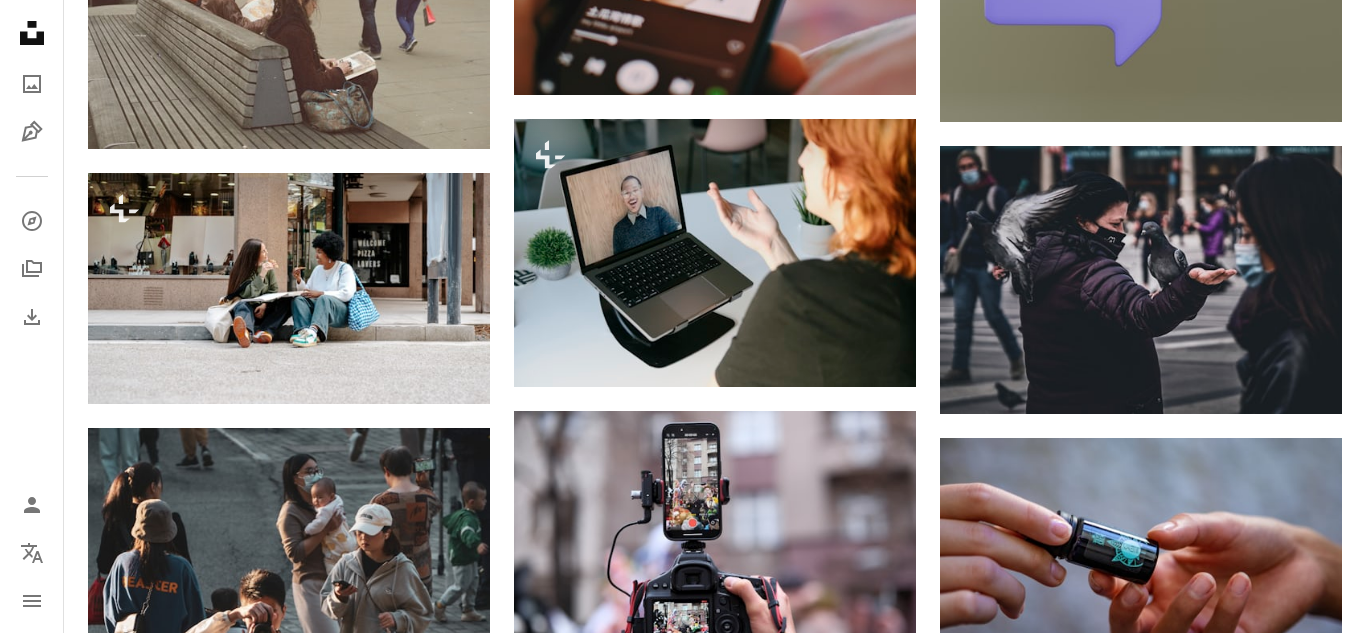 click on "An X shape" at bounding box center (20, 20) 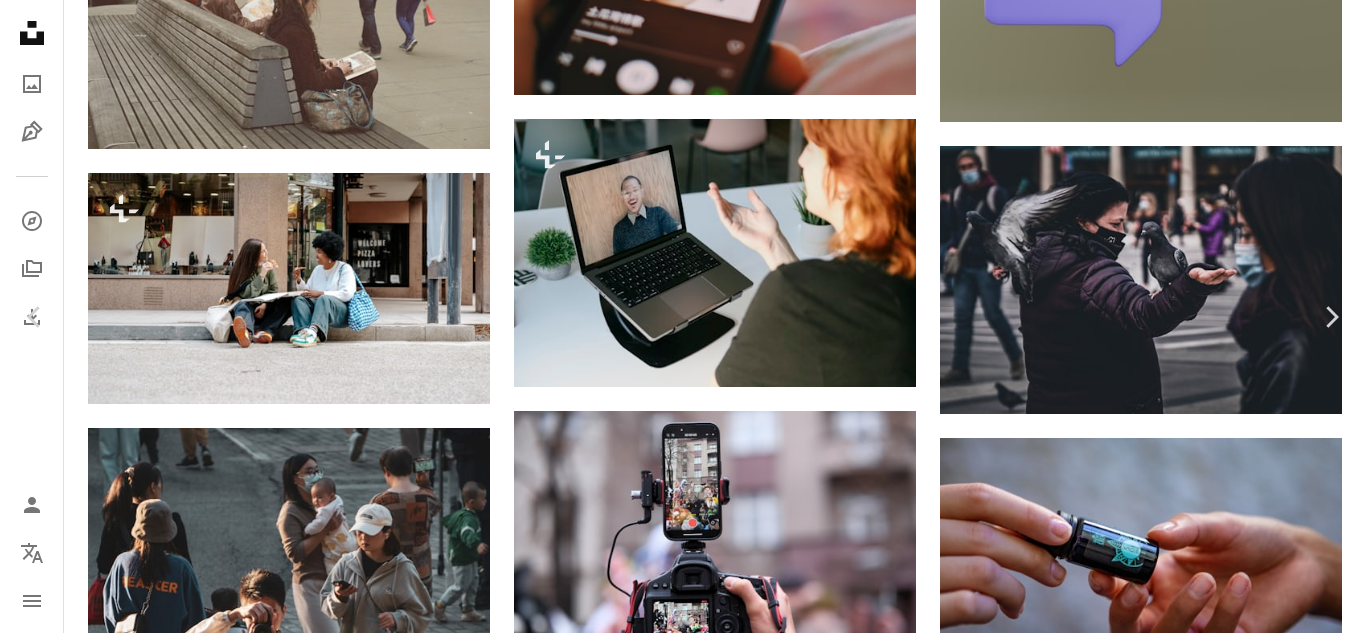 click on "An X shape" at bounding box center [20, 20] 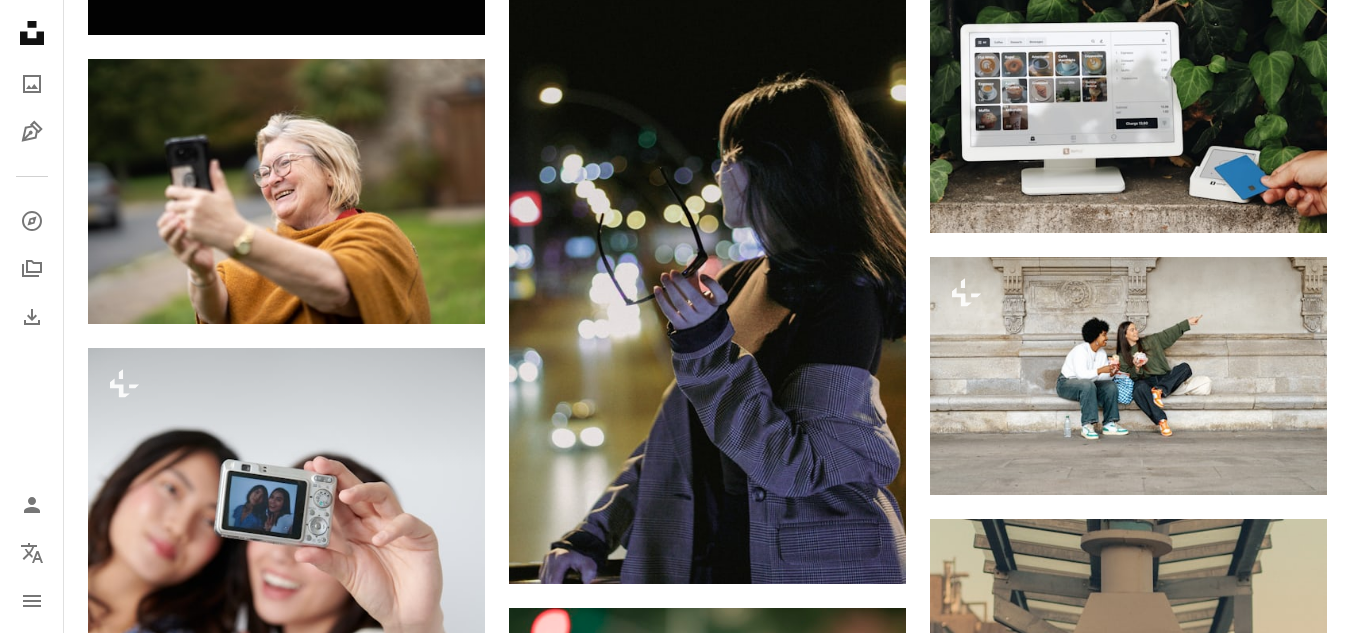 scroll, scrollTop: 17748, scrollLeft: 0, axis: vertical 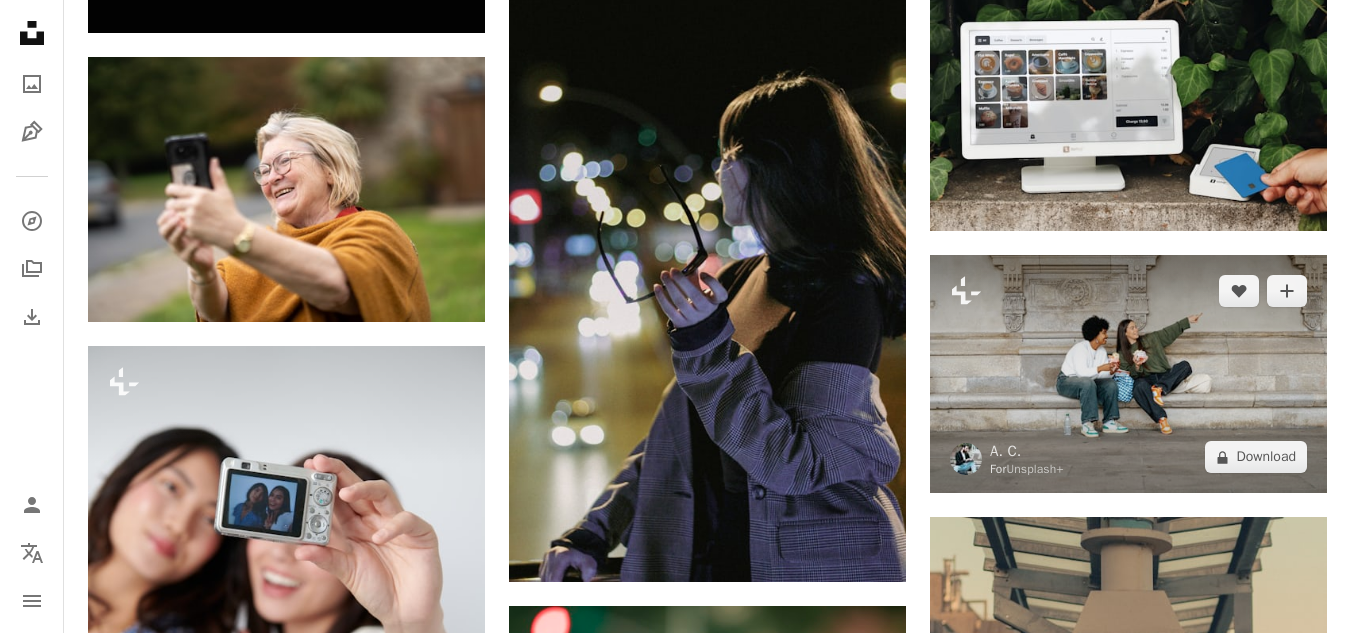 click at bounding box center (1128, 374) 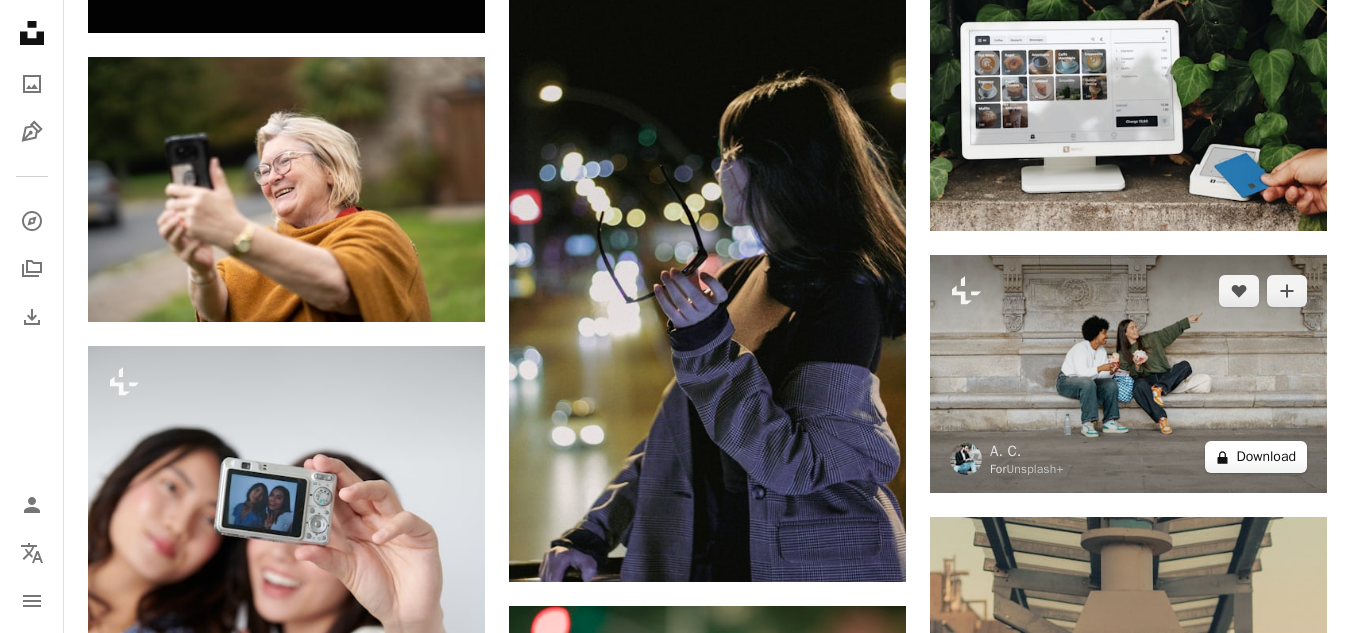 click on "A lock Download" at bounding box center [1256, 457] 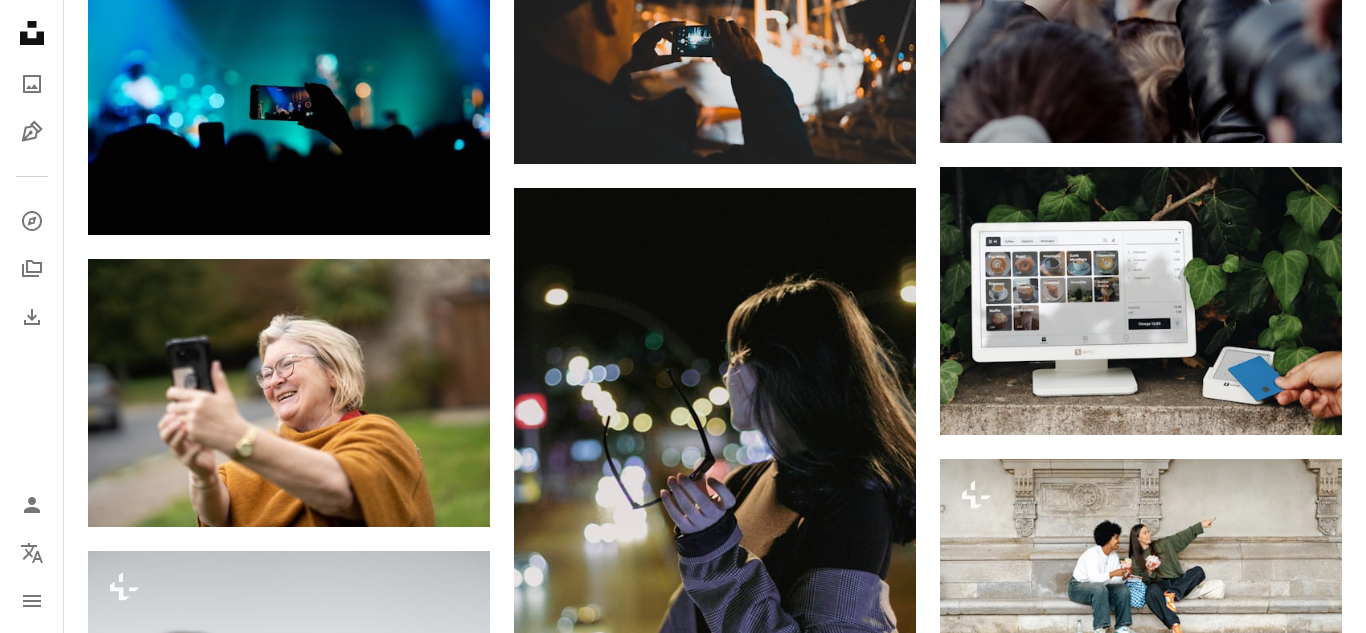 click on "An X shape" at bounding box center (20, 20) 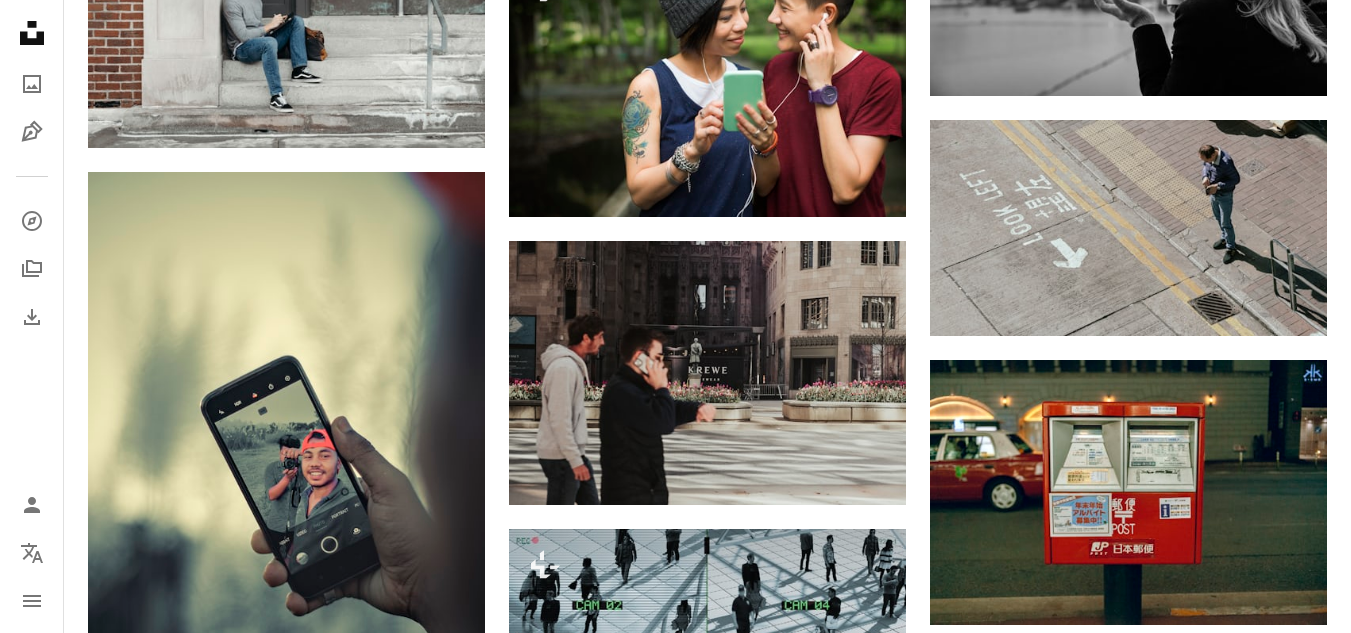 scroll, scrollTop: 23120, scrollLeft: 0, axis: vertical 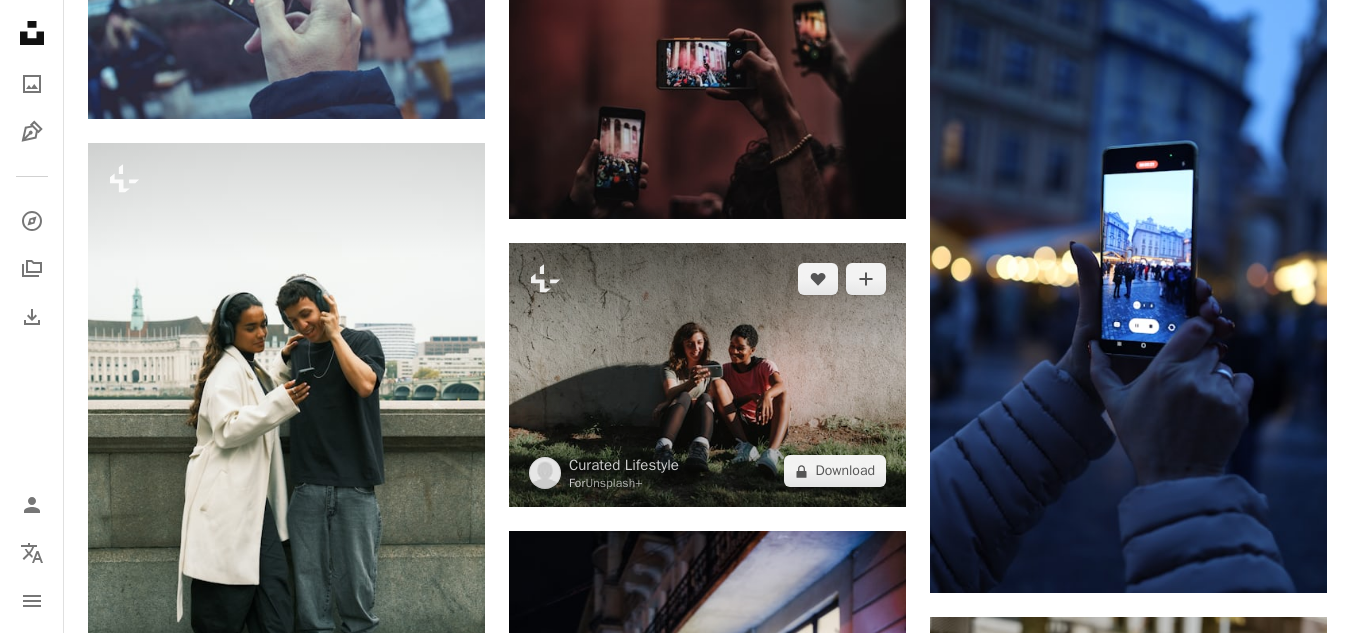 click at bounding box center (707, 375) 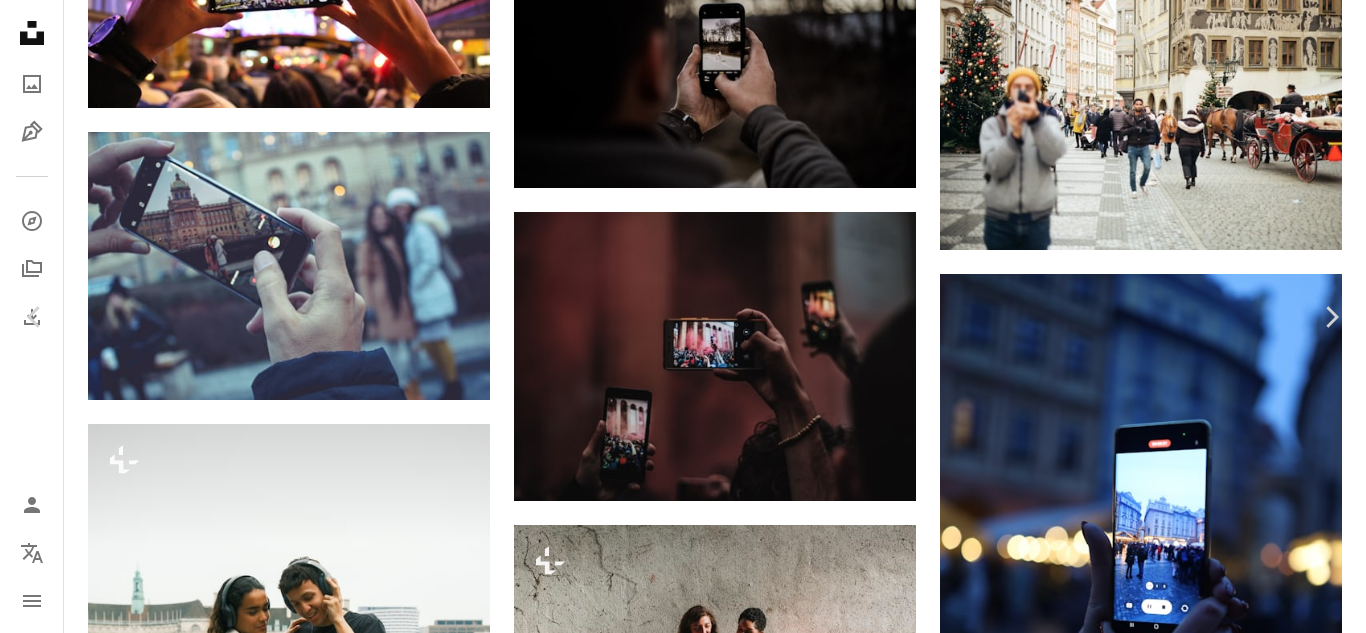 click on "A lock Download" at bounding box center (1205, 4243) 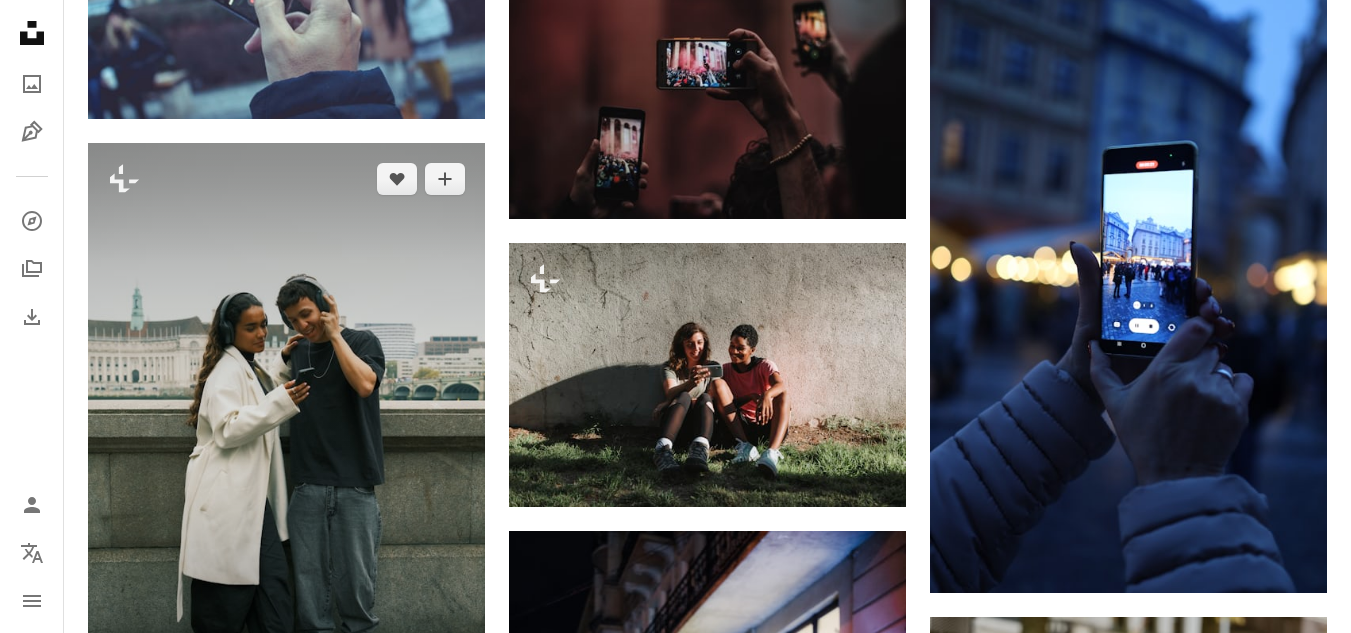 click at bounding box center (286, 441) 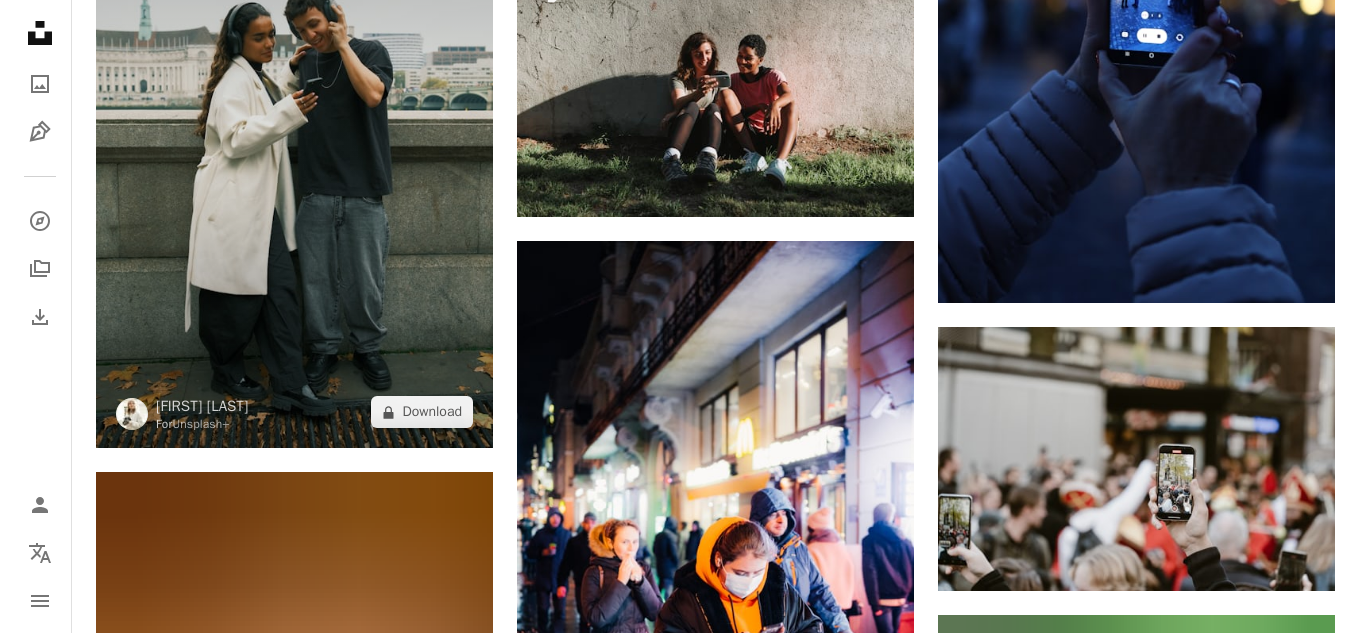 scroll, scrollTop: 24626, scrollLeft: 0, axis: vertical 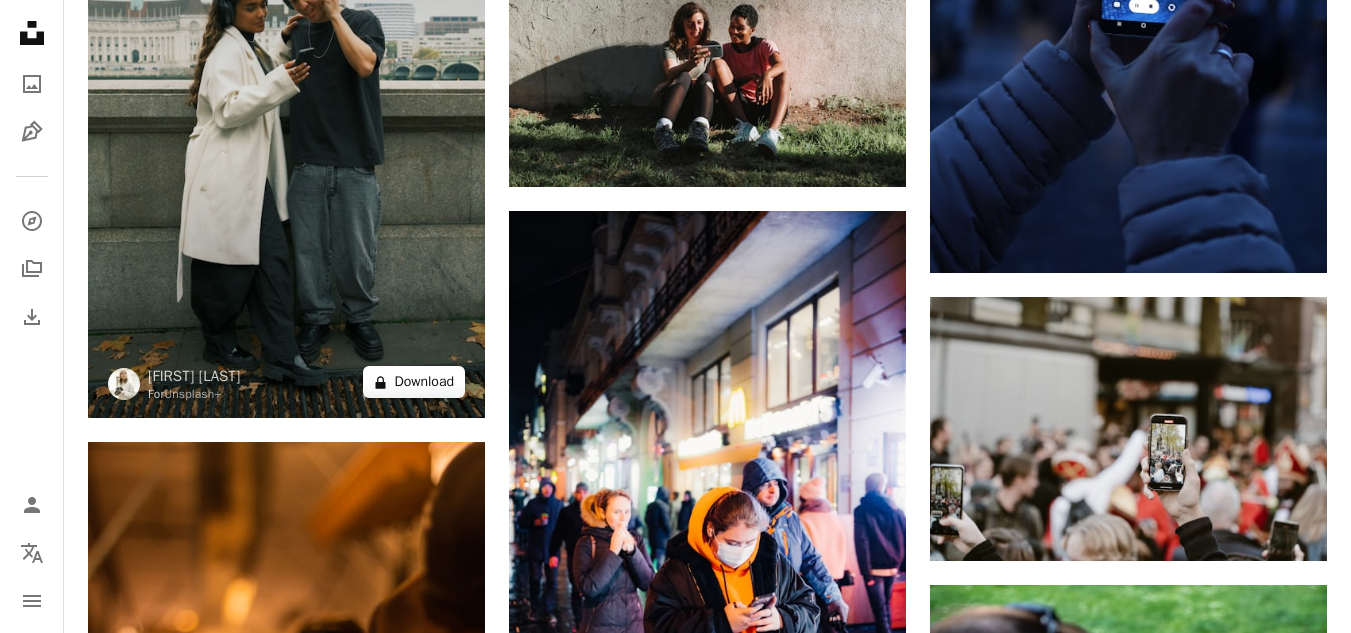 click on "A lock Download" at bounding box center [414, 382] 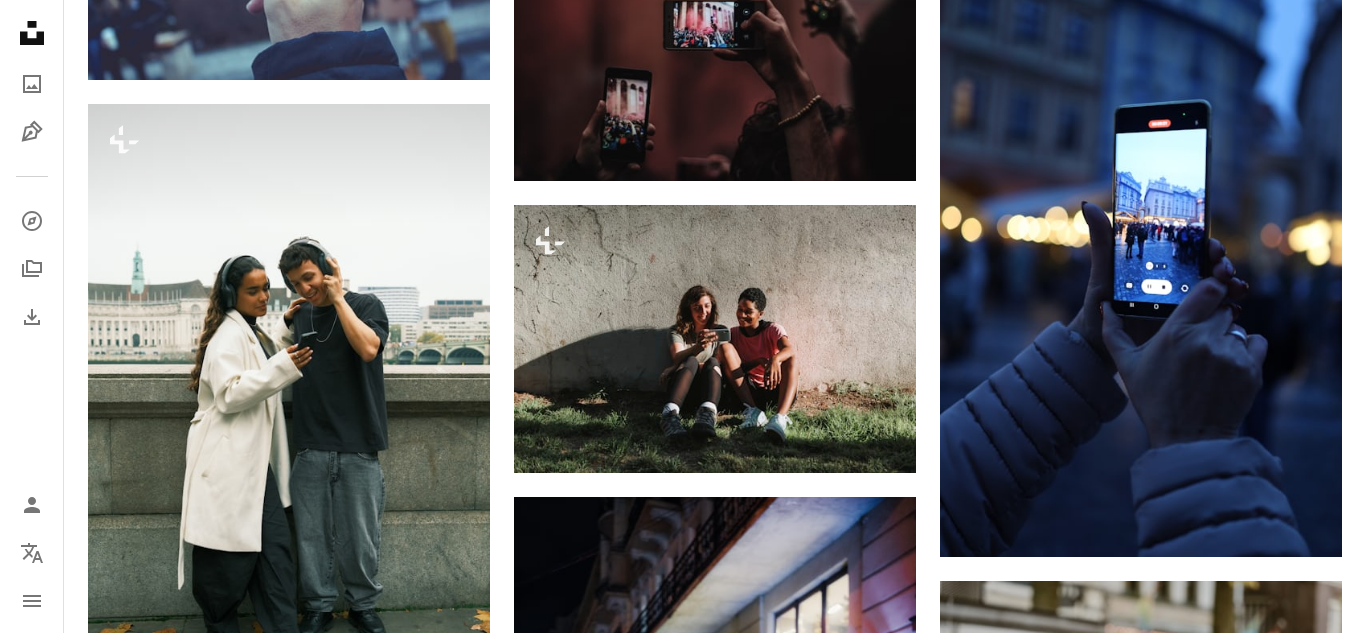 click on "An X shape" at bounding box center [20, 20] 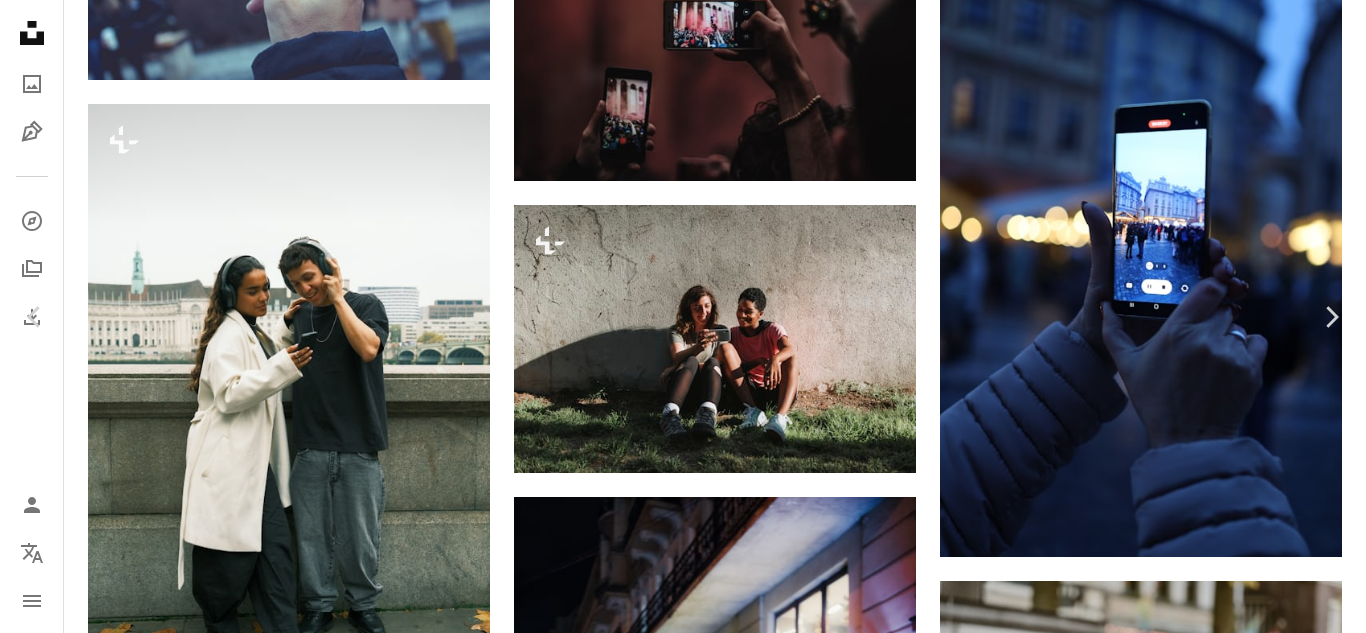 scroll, scrollTop: 40, scrollLeft: 0, axis: vertical 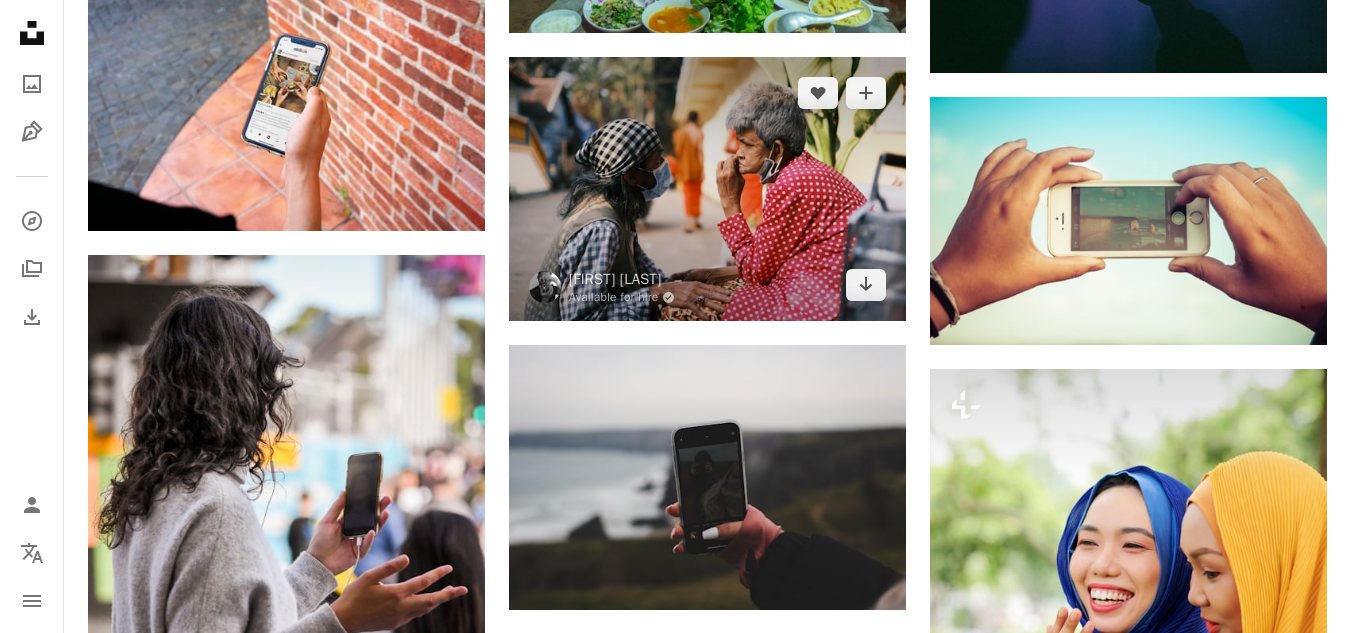 click at bounding box center (707, 189) 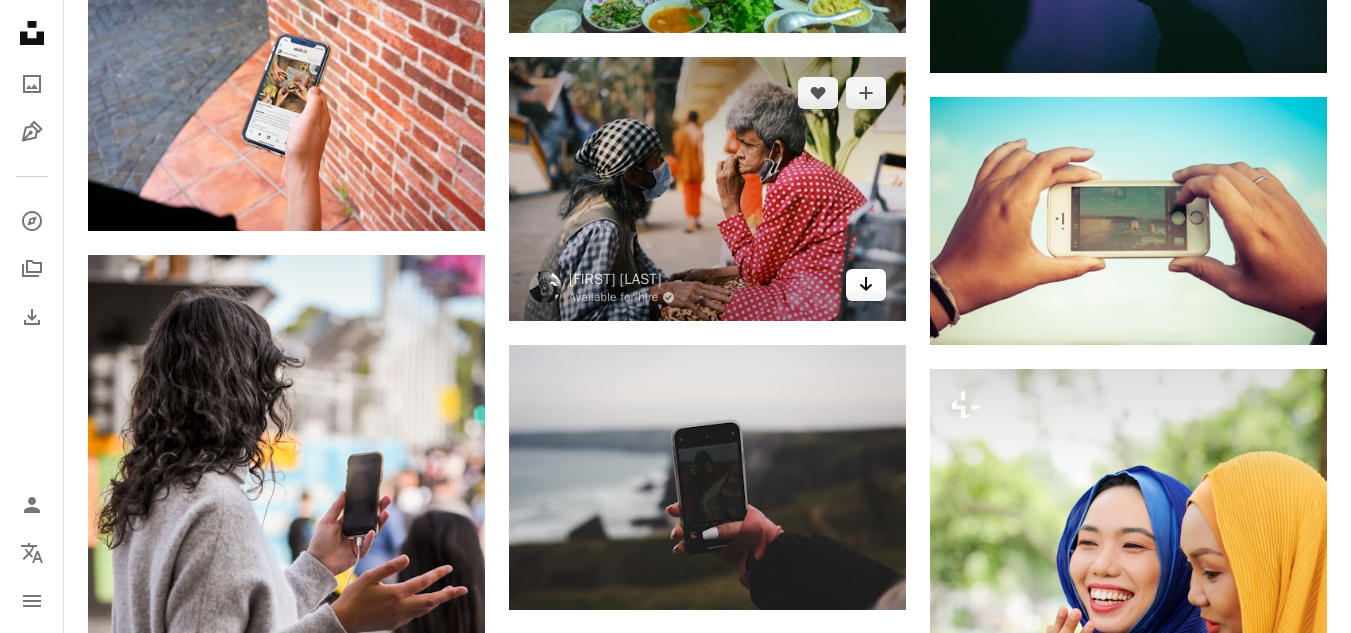 click on "Arrow pointing down" at bounding box center [866, 285] 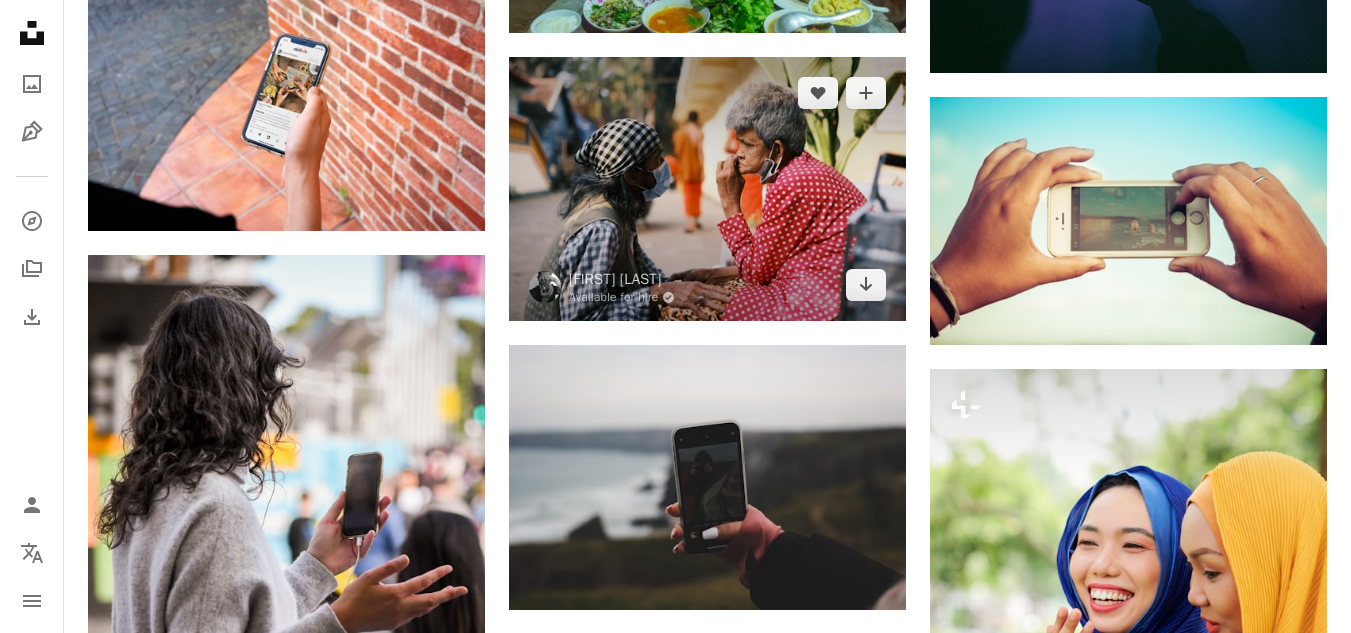 click at bounding box center [707, 189] 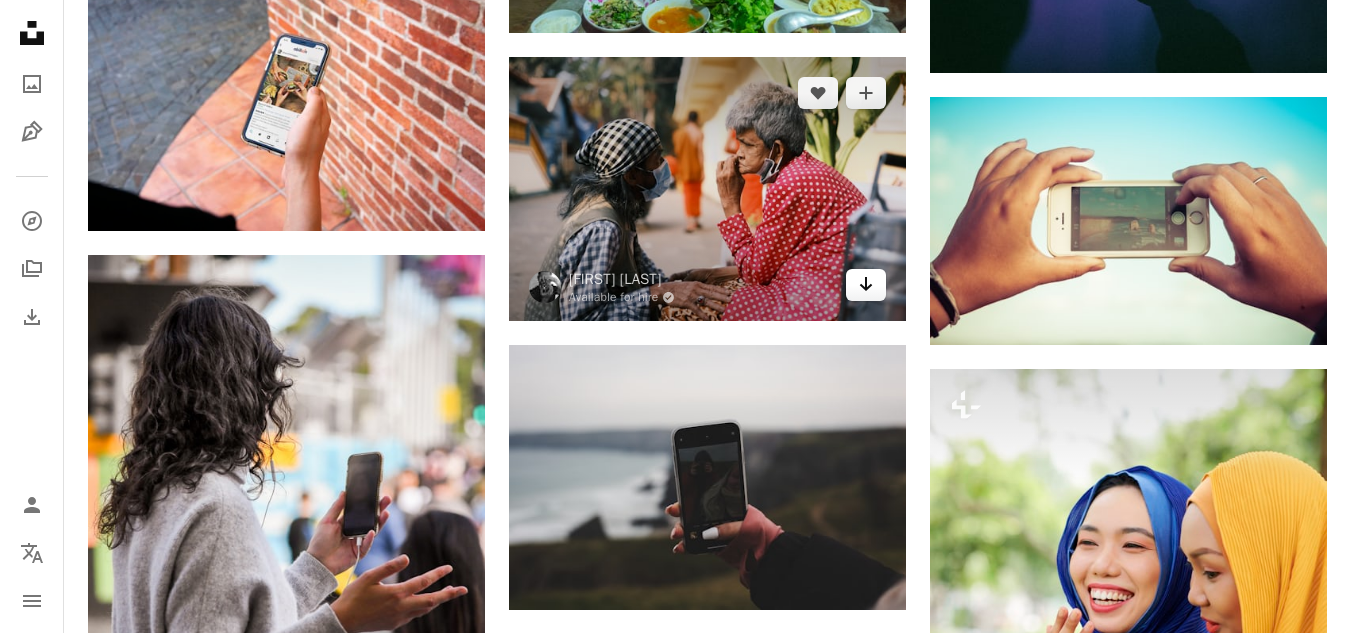 click on "Arrow pointing down" 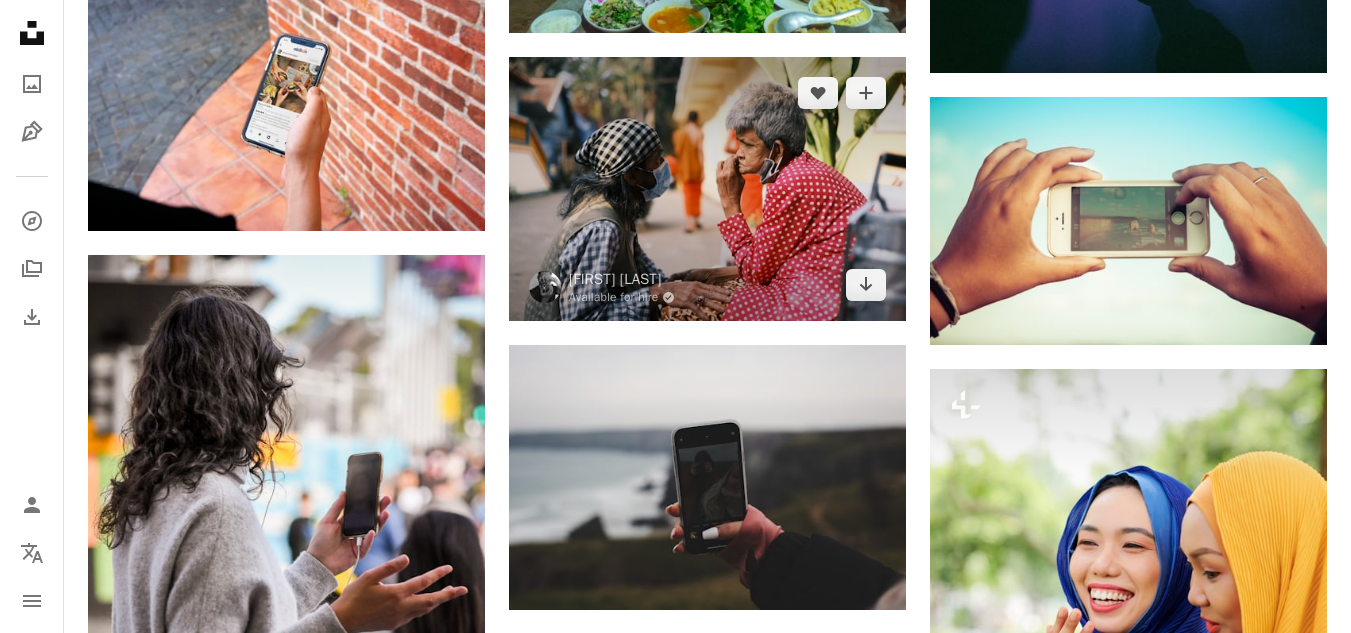 click at bounding box center (707, 189) 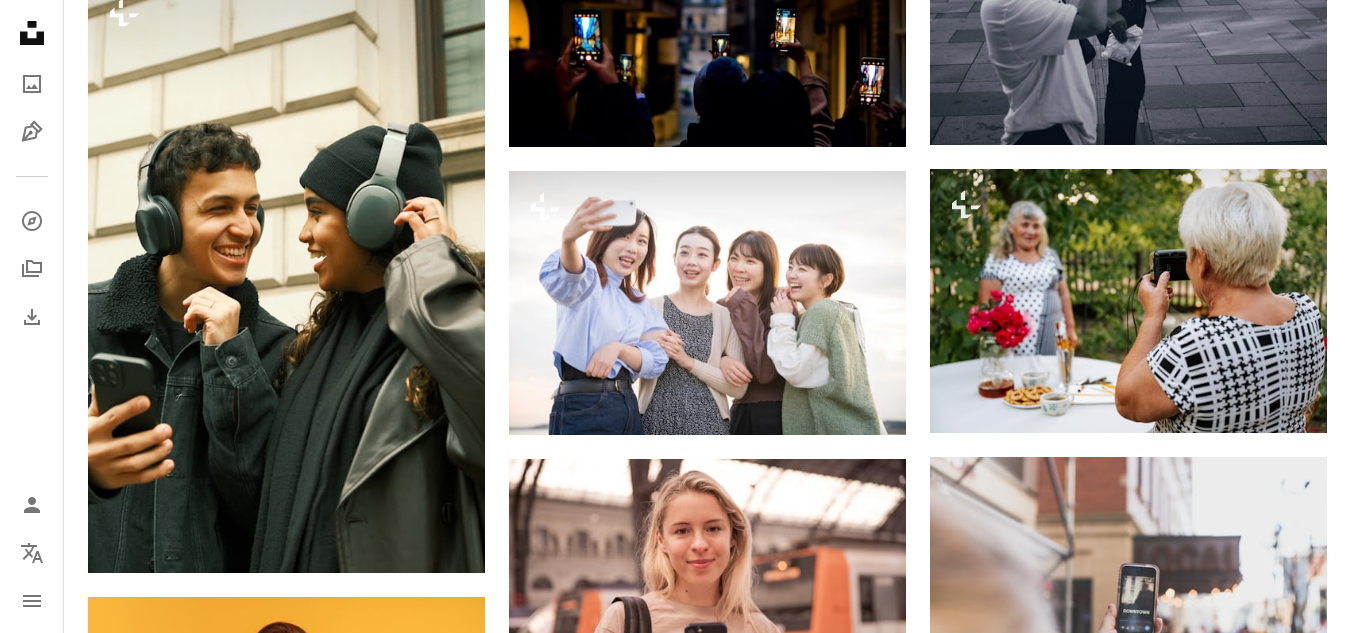 scroll, scrollTop: 32211, scrollLeft: 0, axis: vertical 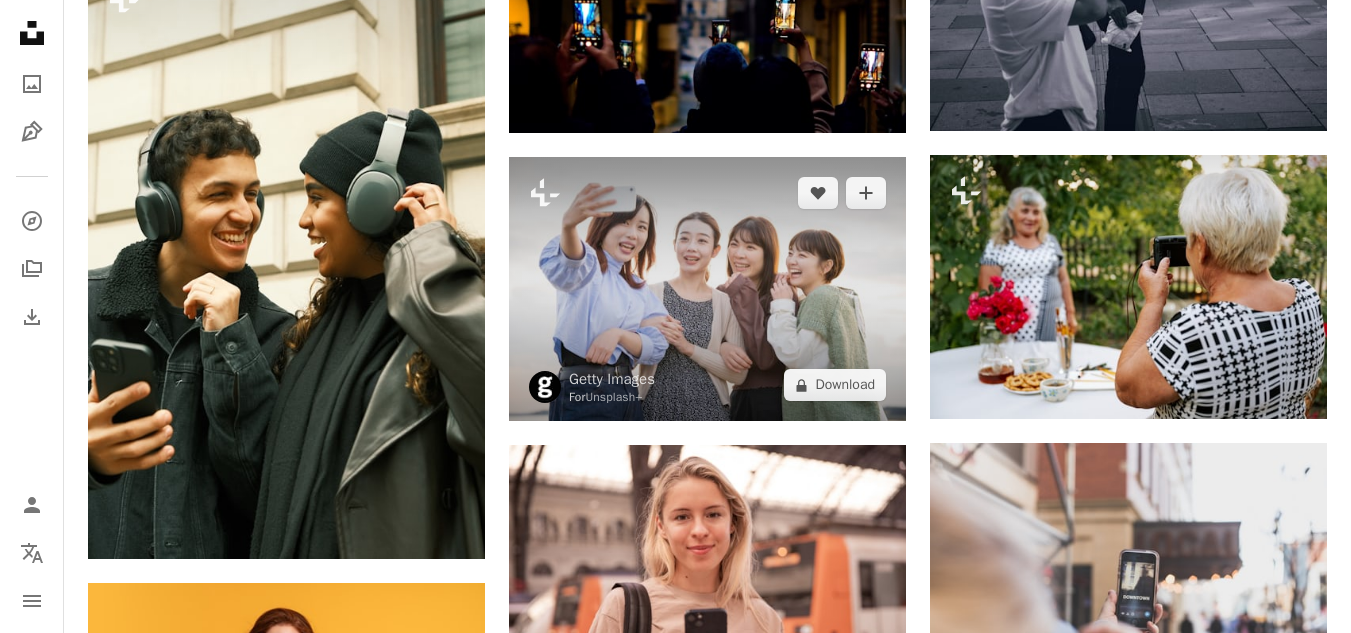click at bounding box center [707, 289] 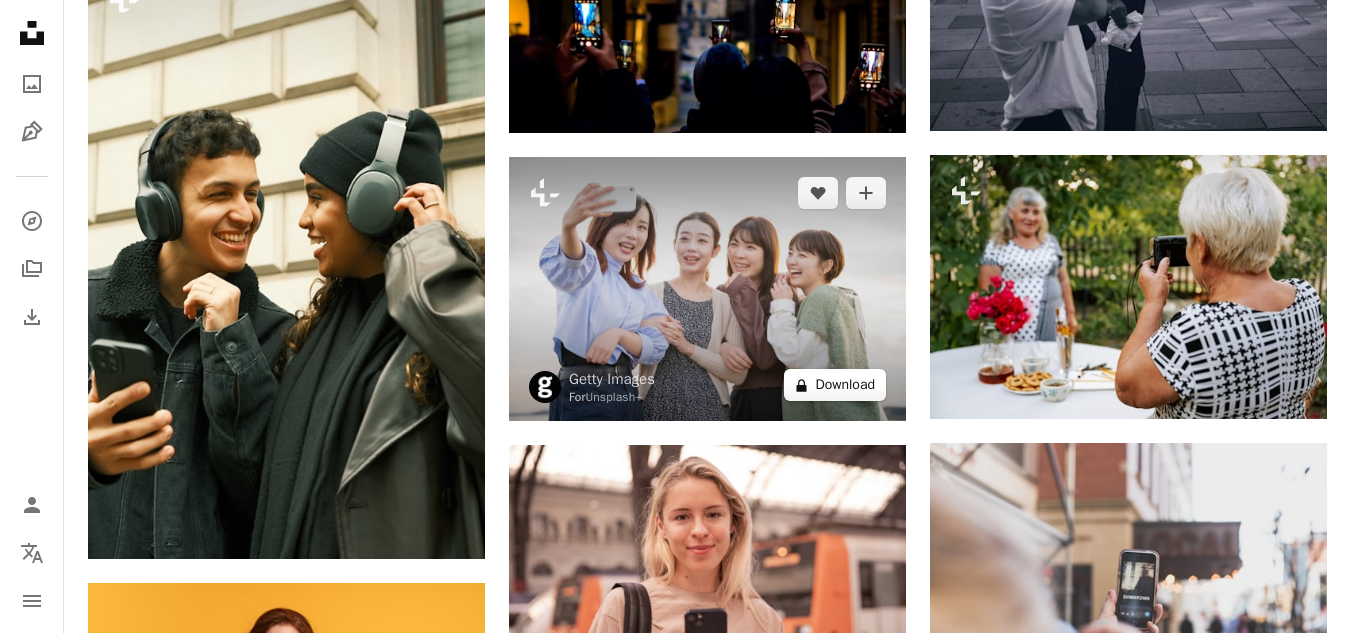 click on "A lock Download" at bounding box center [835, 385] 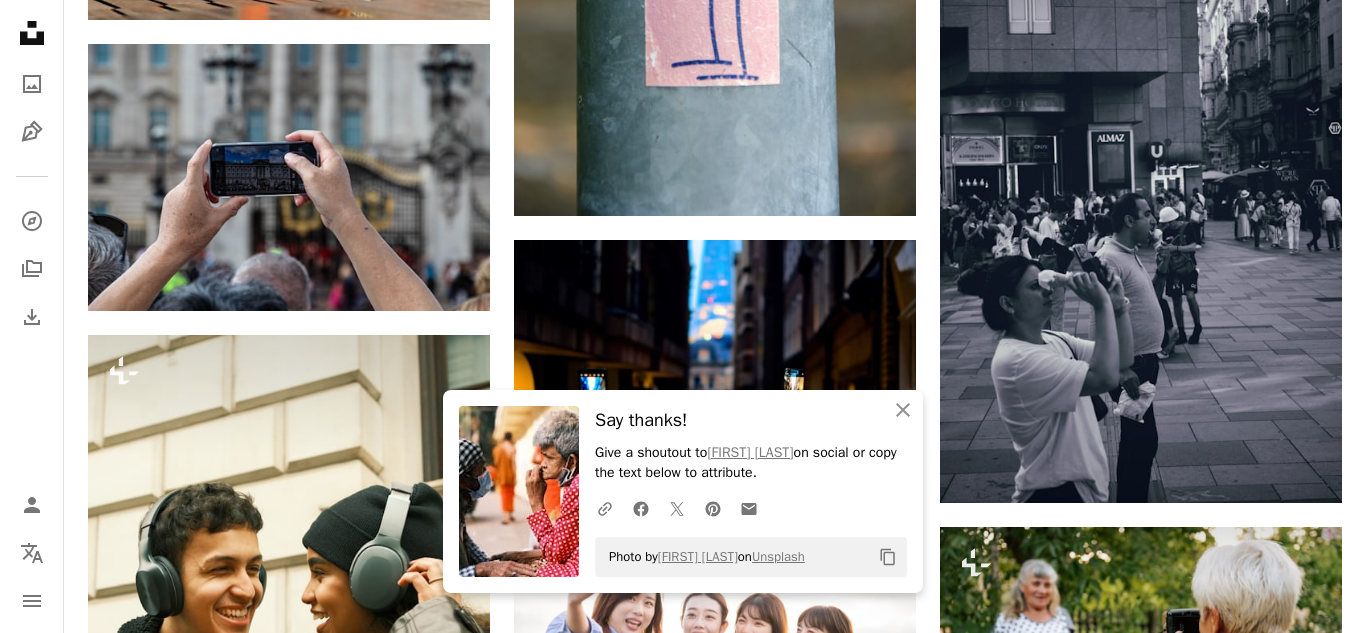 click on "An X shape" at bounding box center (20, 20) 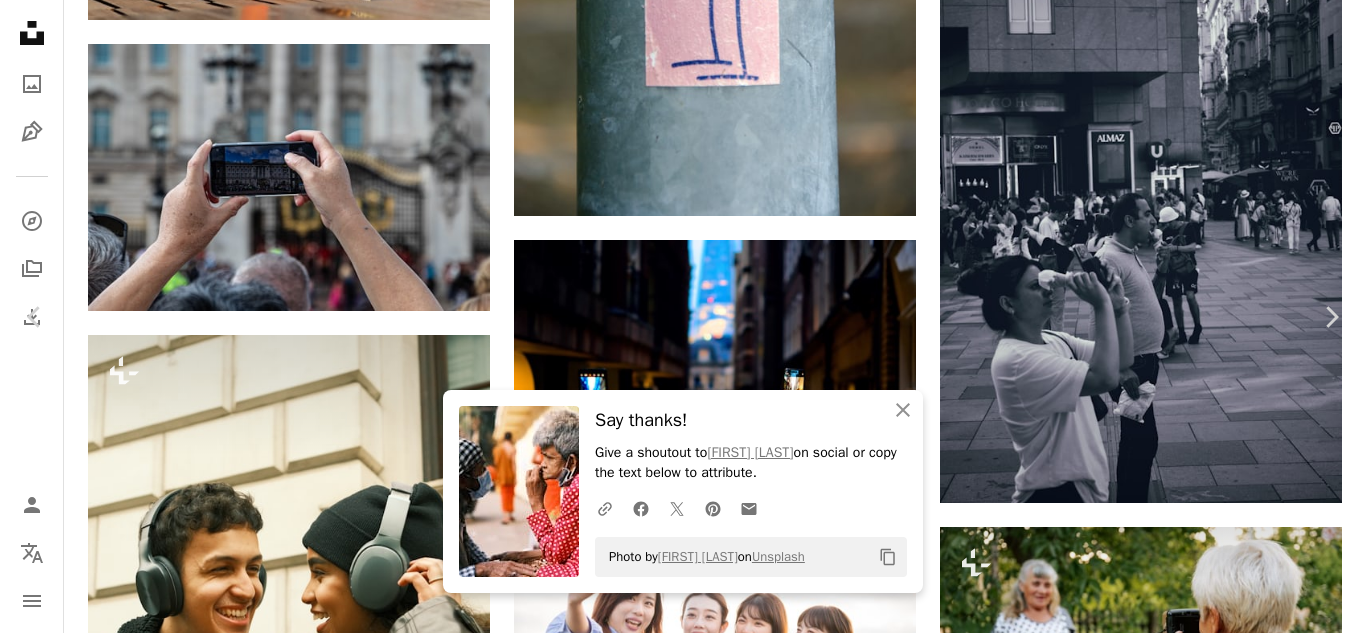 click on "An X shape" at bounding box center [20, 20] 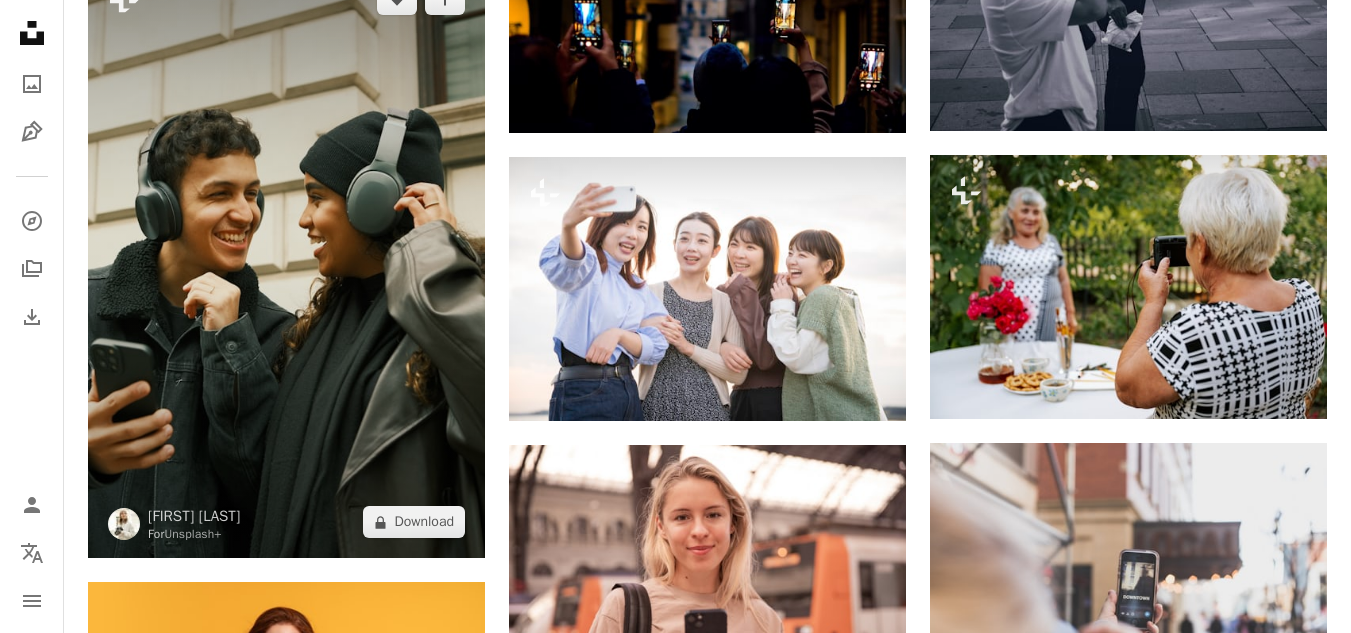 click at bounding box center [286, 261] 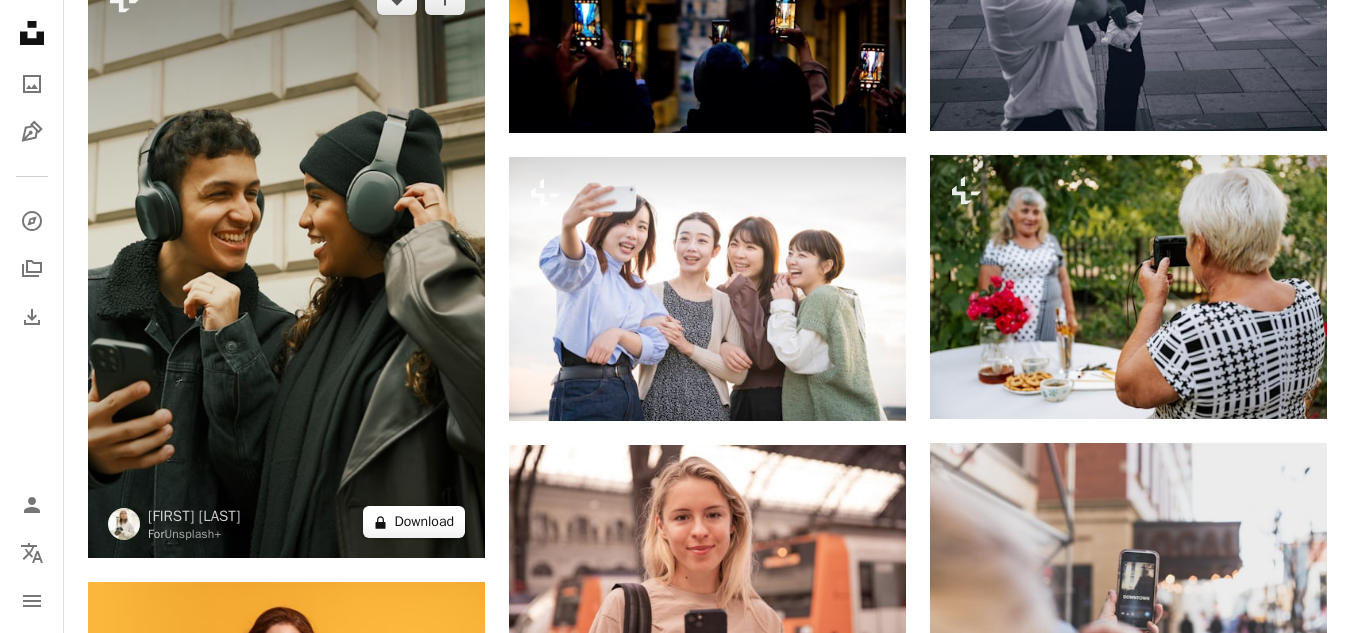 click on "A lock Download" at bounding box center [414, 522] 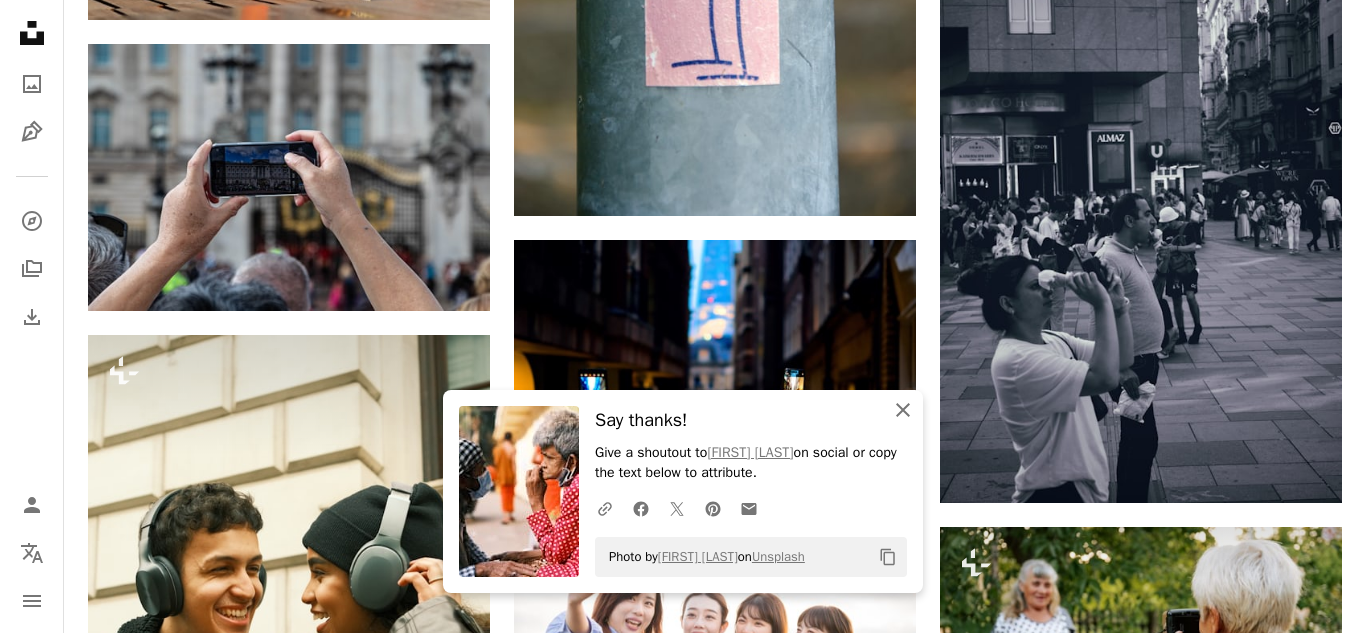 click on "An X shape" 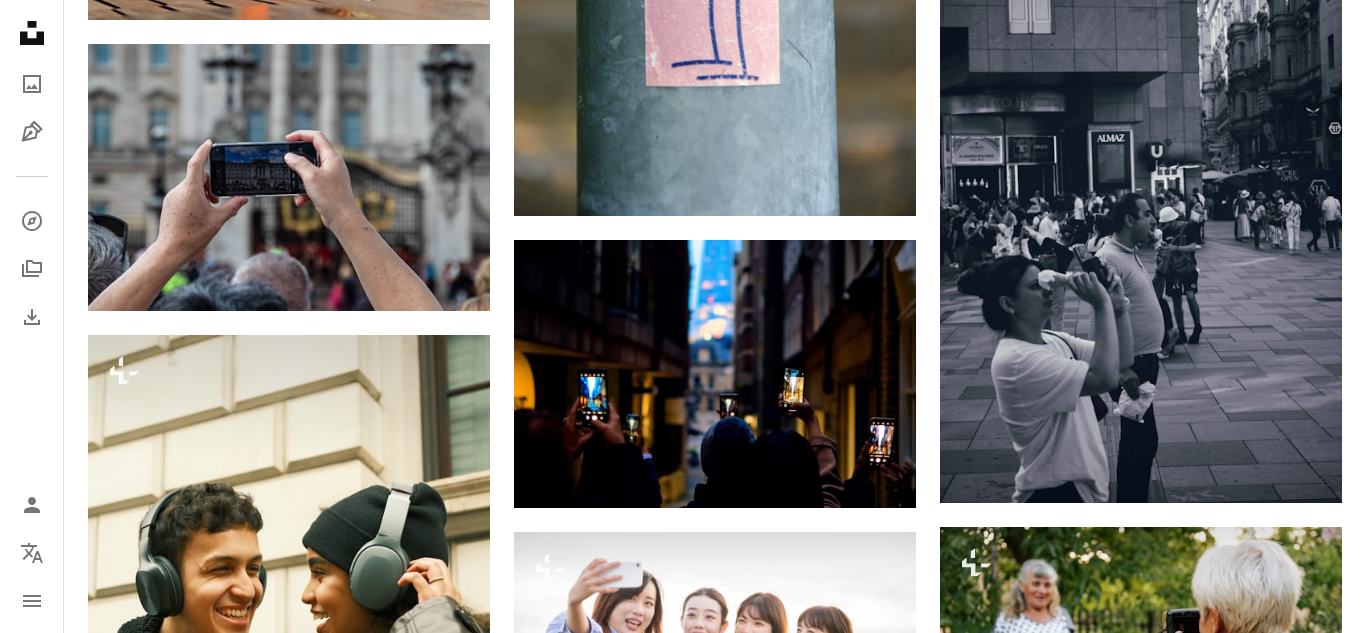 click on "An X shape" at bounding box center [20, 20] 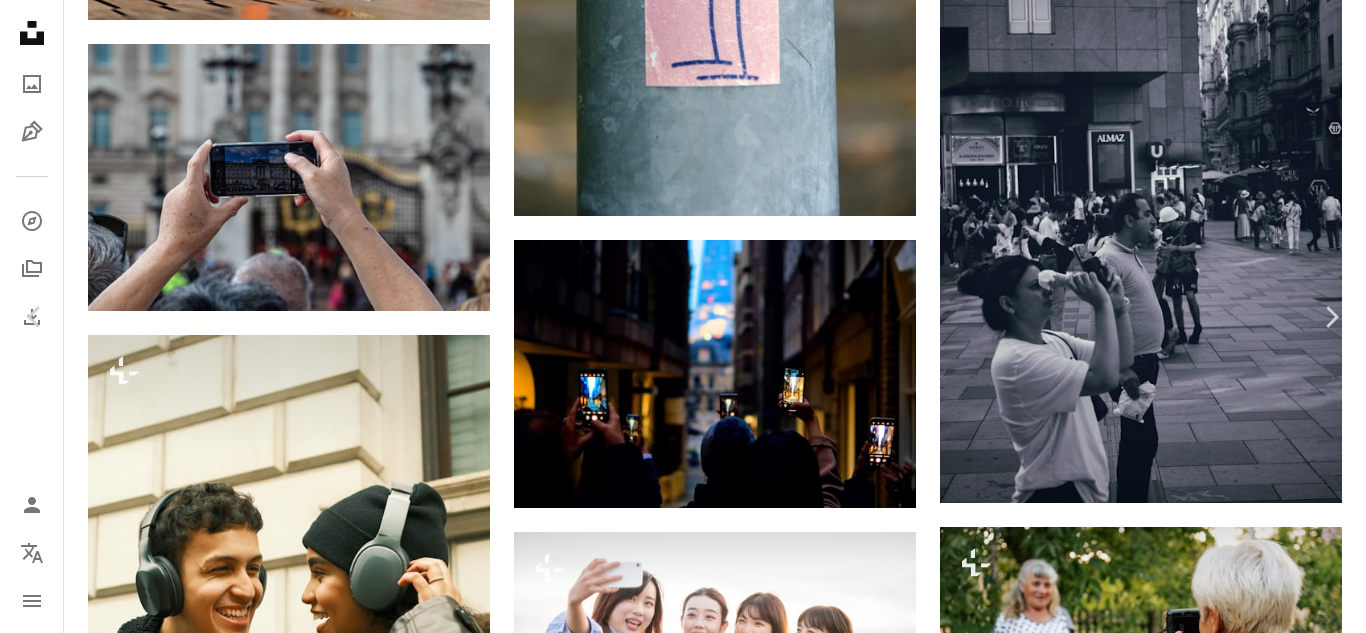 click on "An X shape" at bounding box center (20, 20) 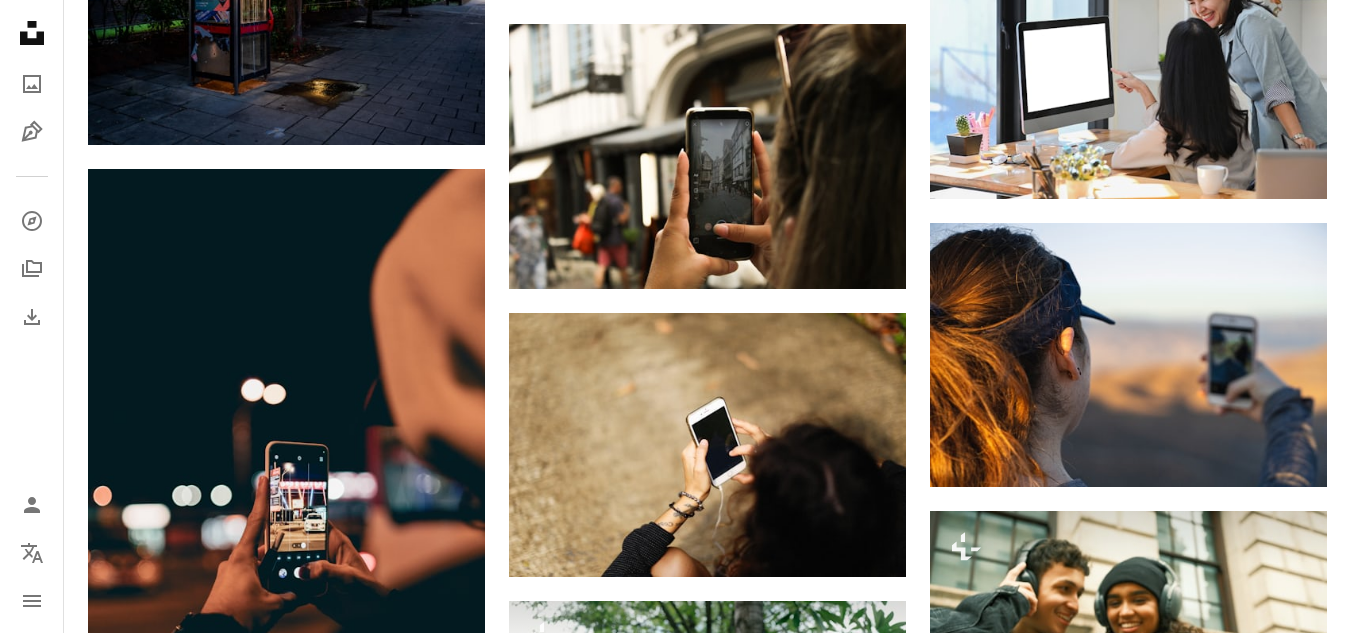 scroll, scrollTop: 35495, scrollLeft: 0, axis: vertical 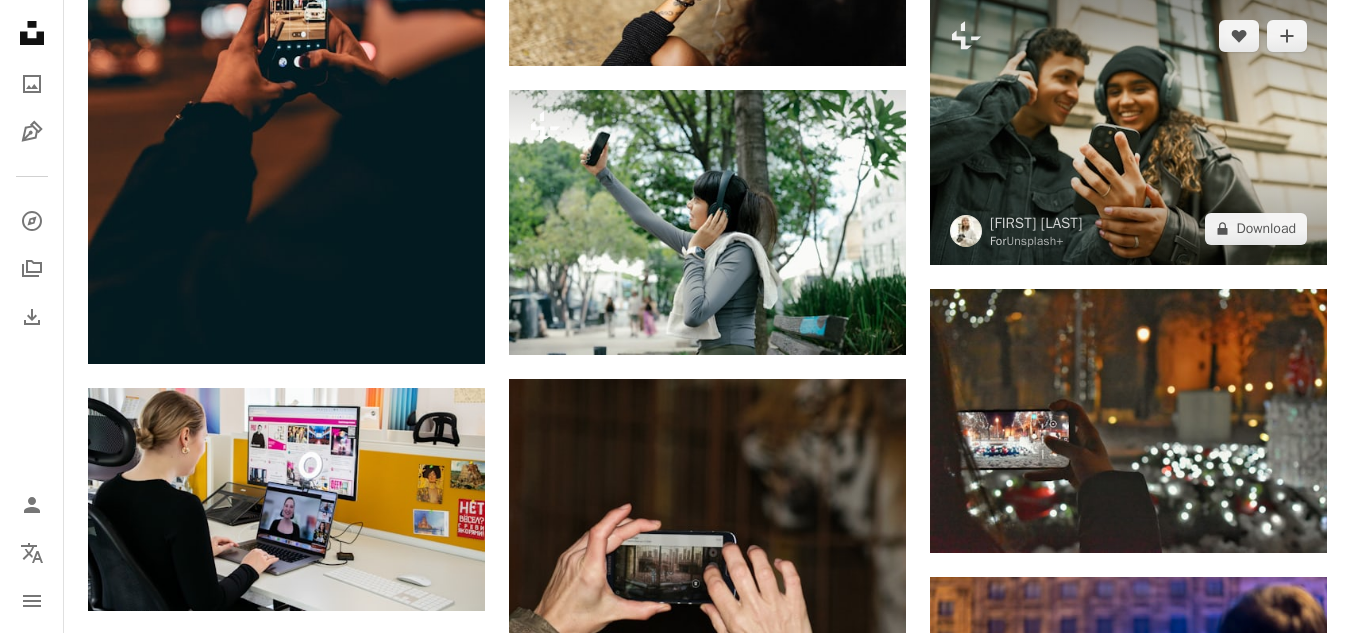 click at bounding box center [1128, 132] 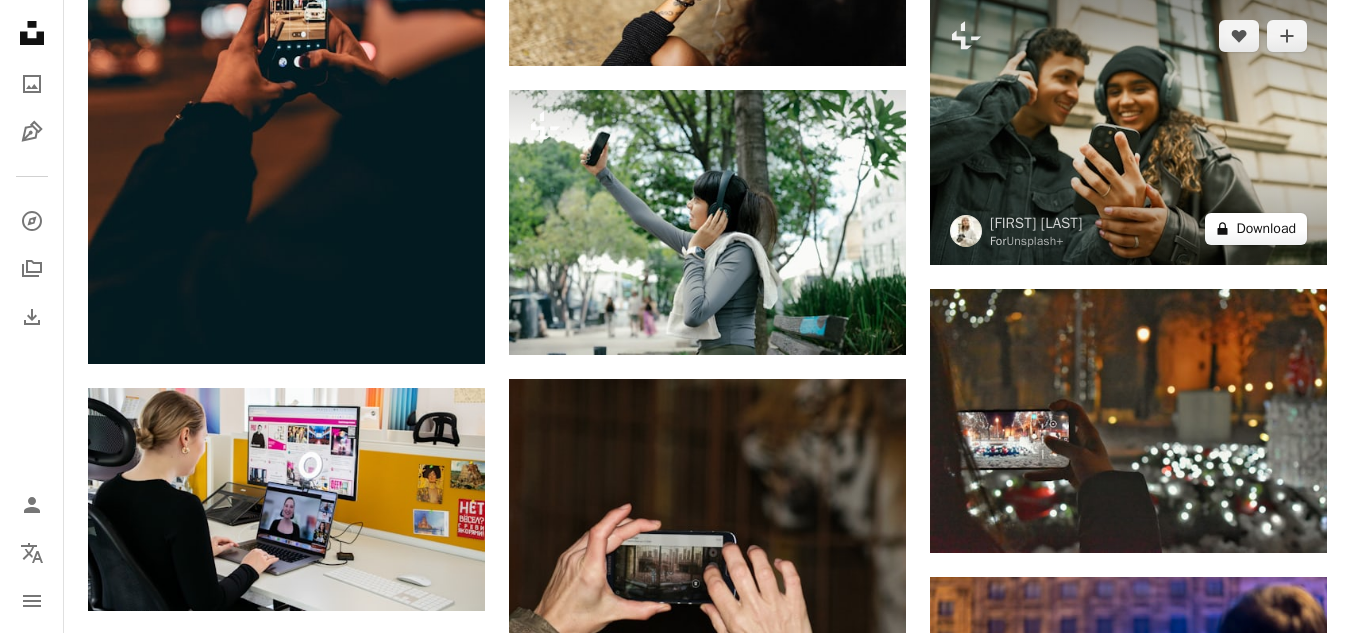 click on "A lock Download" at bounding box center [1256, 229] 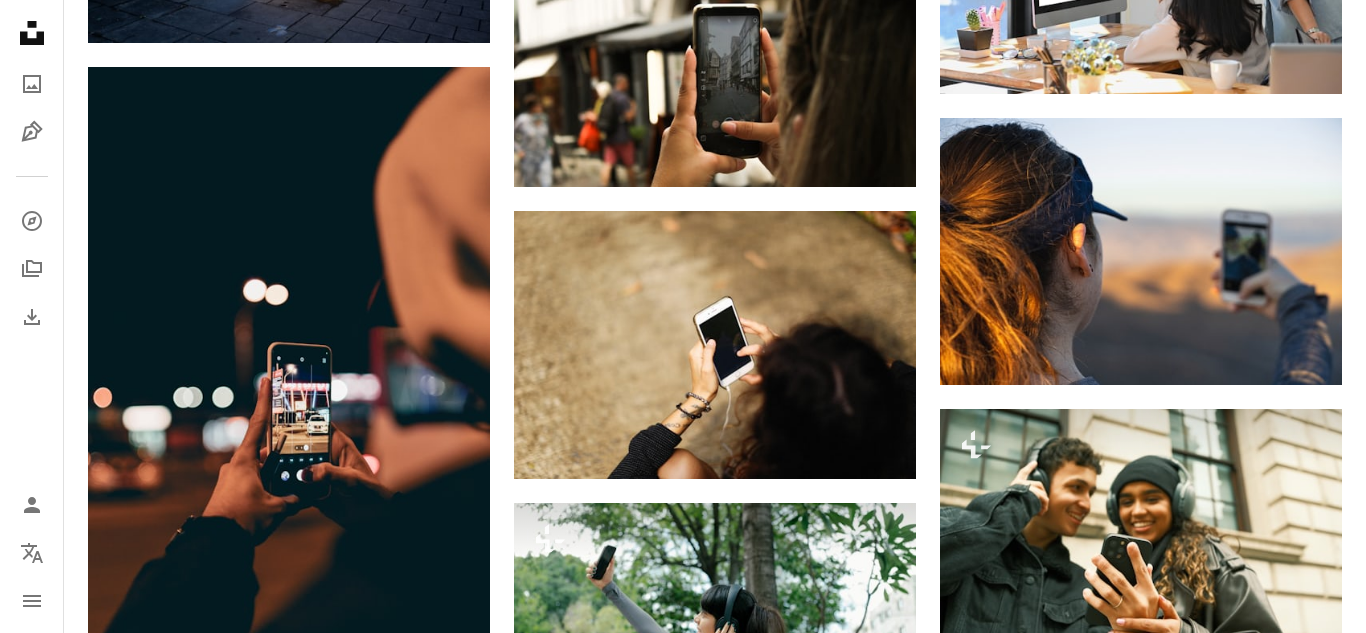 click on "An X shape" at bounding box center [20, 20] 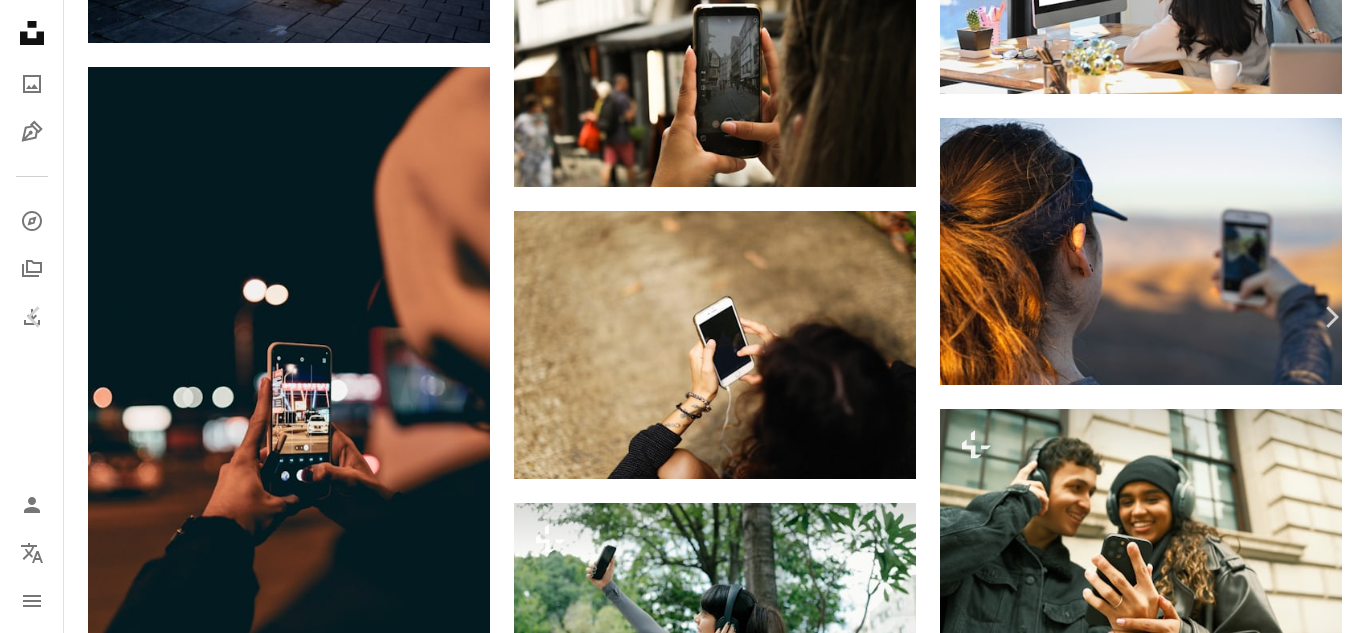 click on "An X shape" at bounding box center [20, 20] 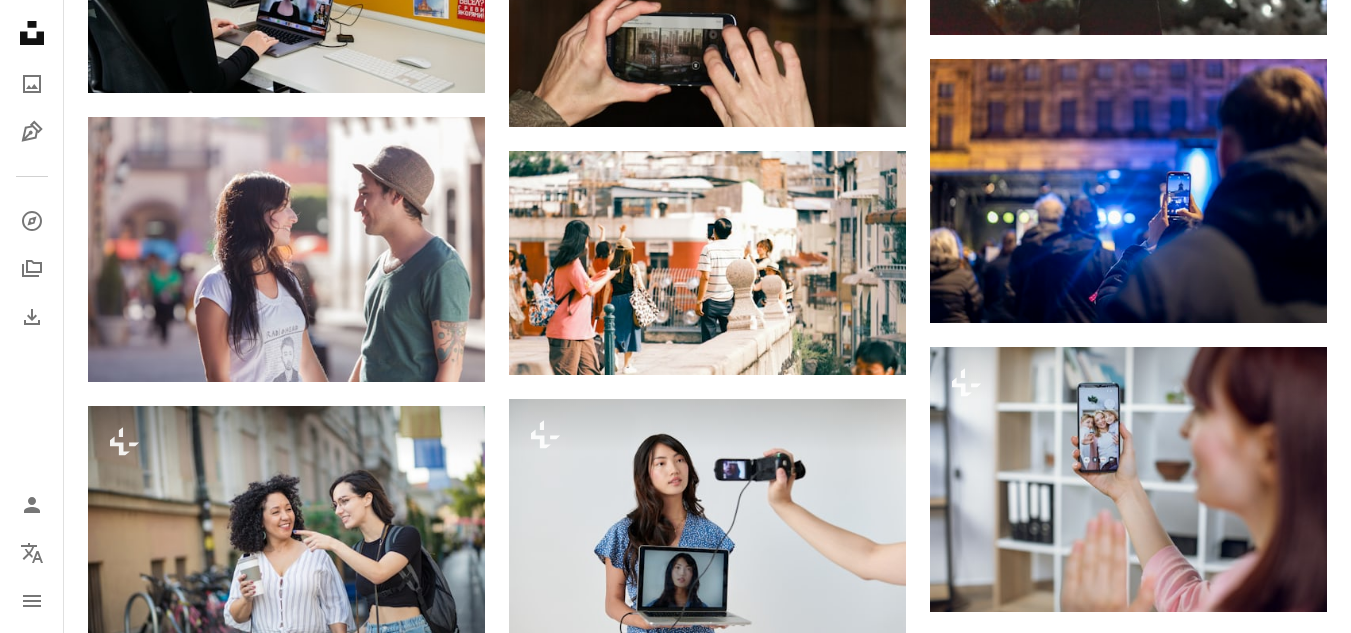 scroll, scrollTop: 36015, scrollLeft: 0, axis: vertical 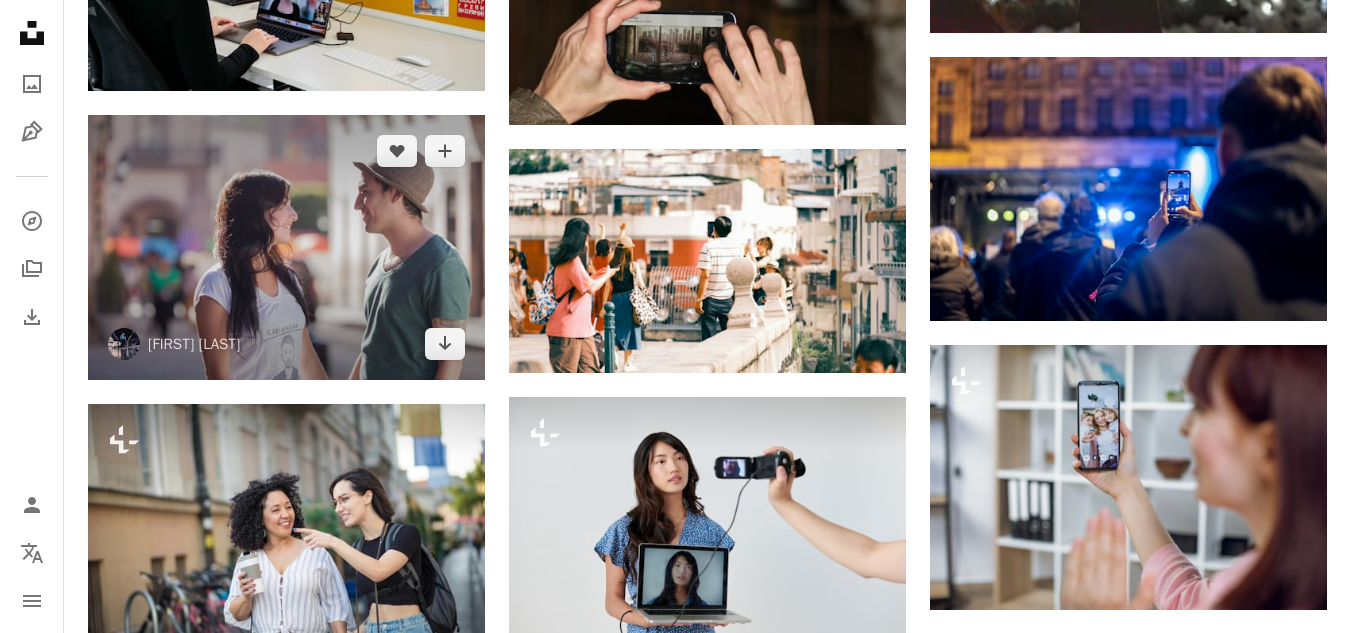 click at bounding box center [286, 247] 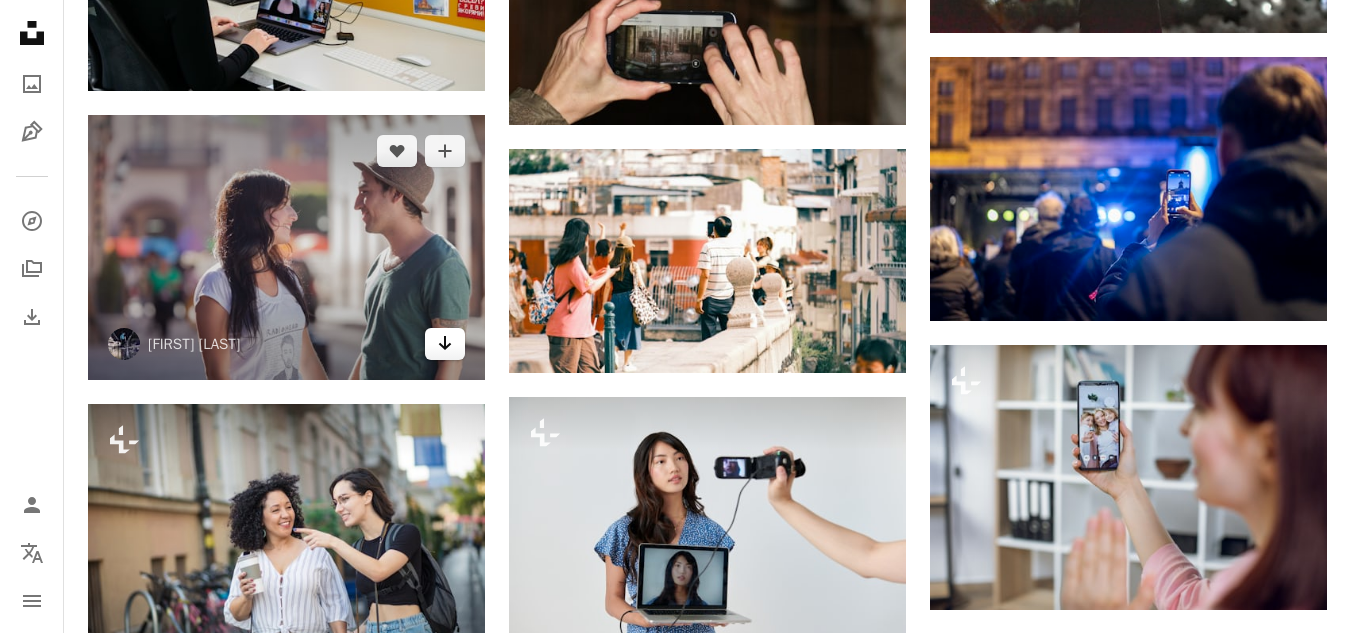 click on "Arrow pointing down" 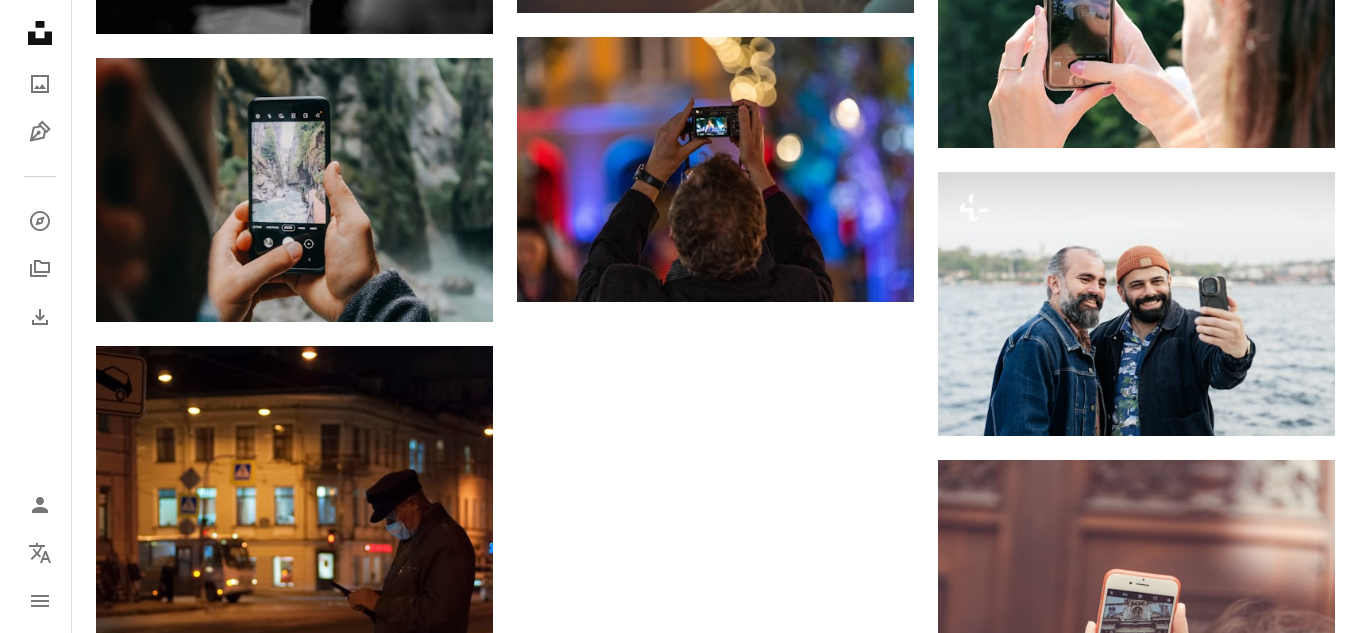 scroll, scrollTop: 40612, scrollLeft: 0, axis: vertical 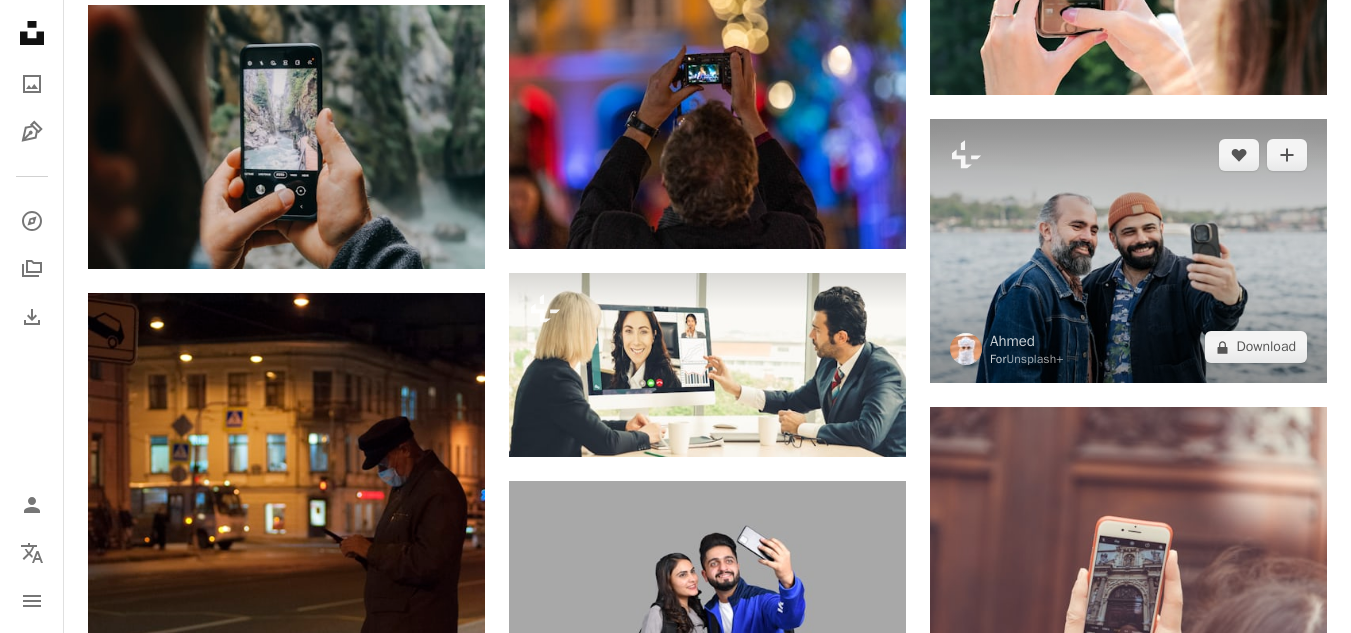 click at bounding box center [1128, 251] 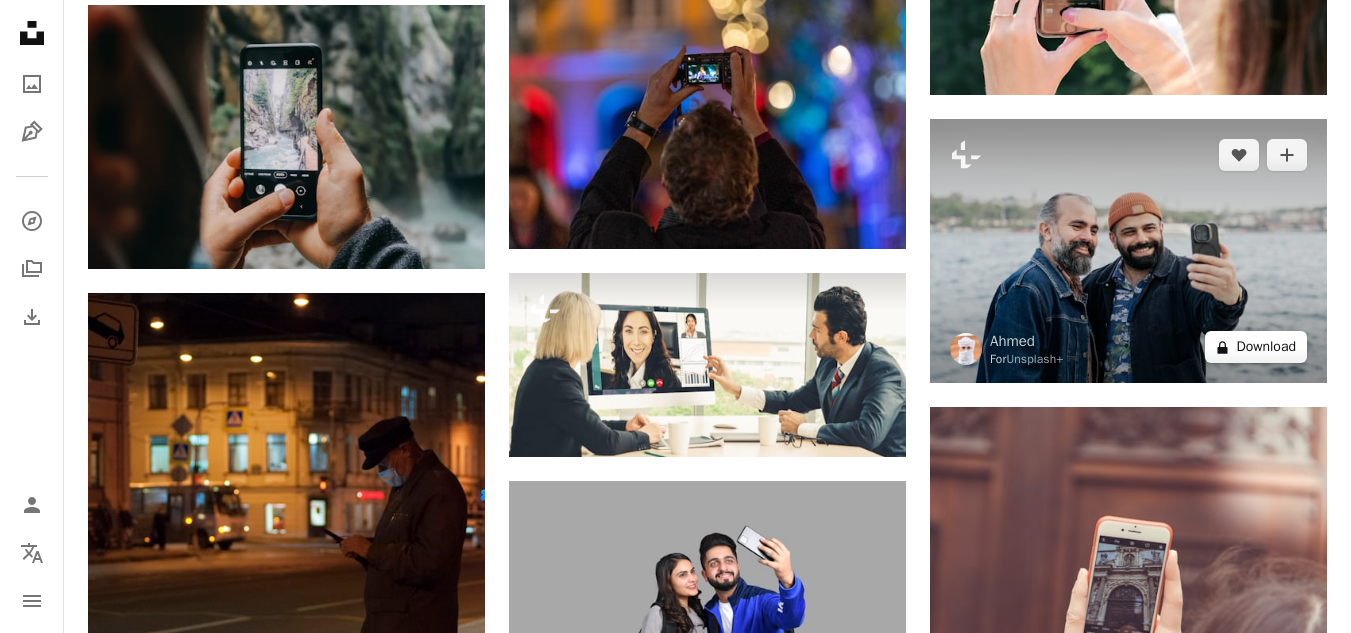 click on "A lock Download" at bounding box center (1256, 347) 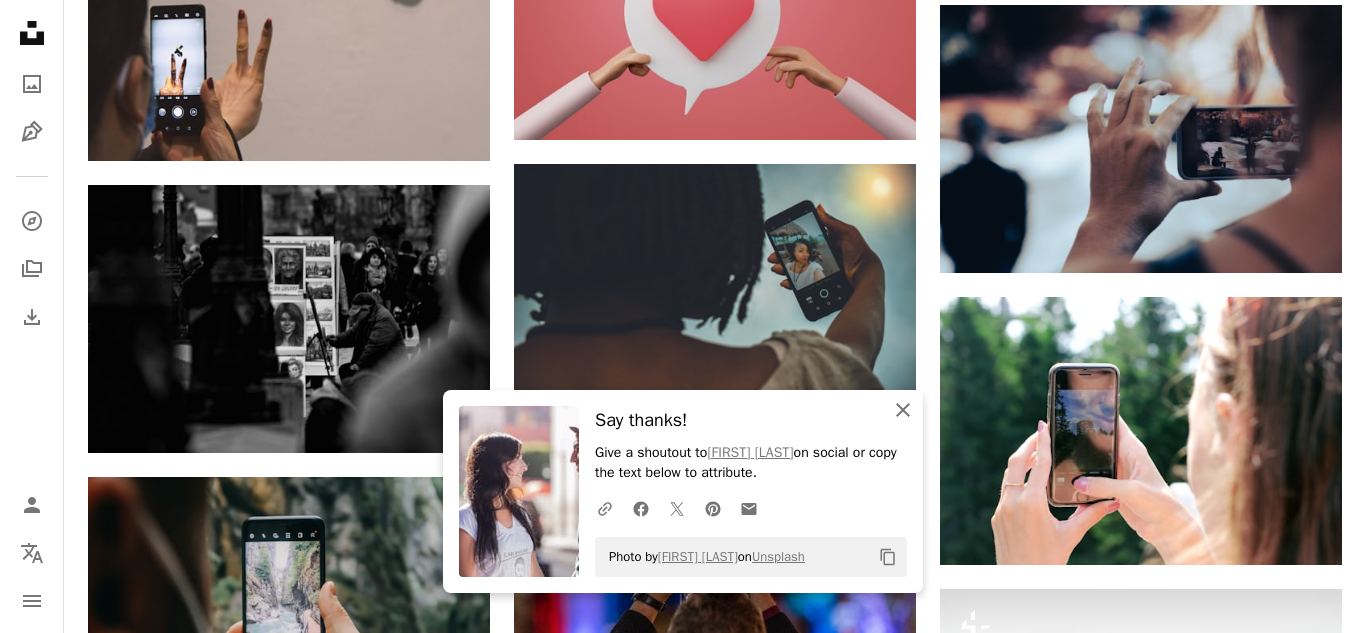 click on "An X shape" 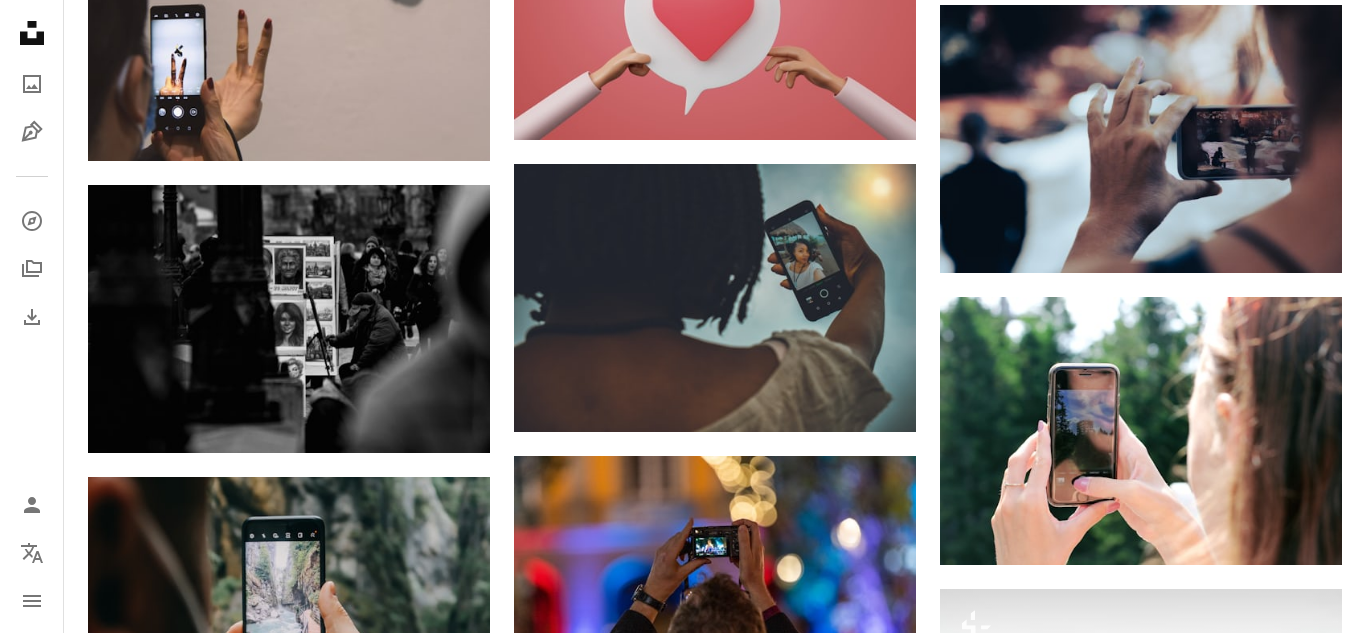 click on "An X shape" at bounding box center (20, 20) 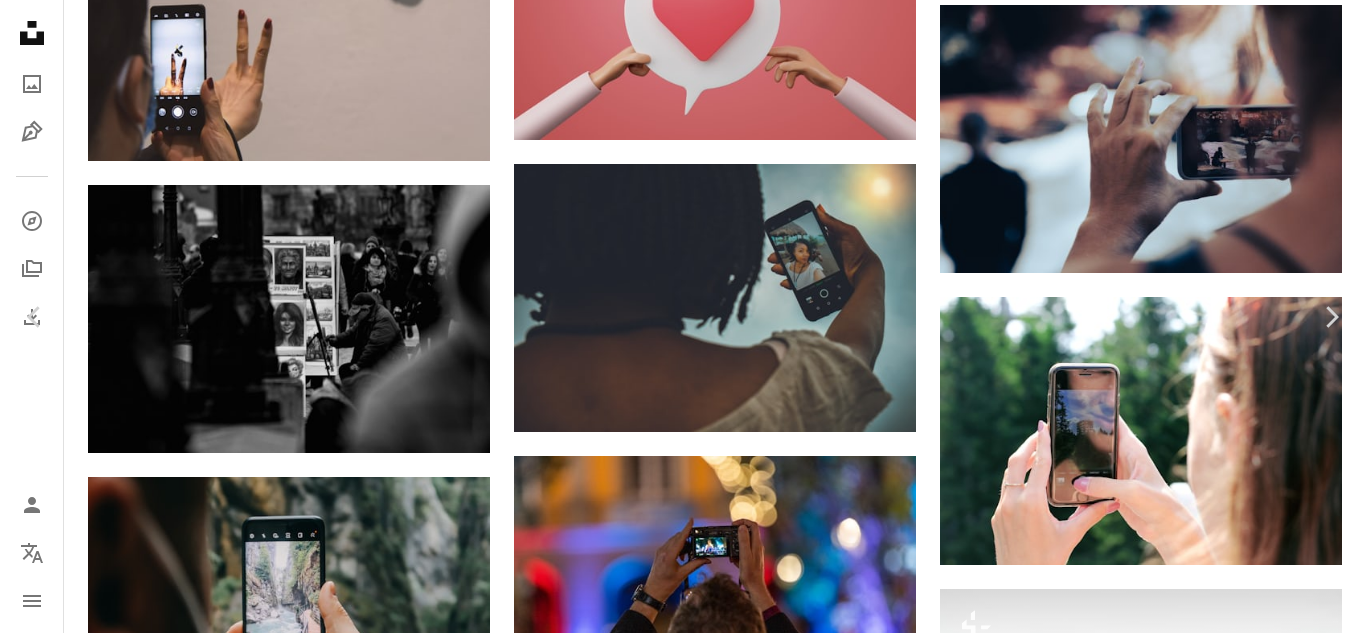 scroll, scrollTop: 160, scrollLeft: 0, axis: vertical 